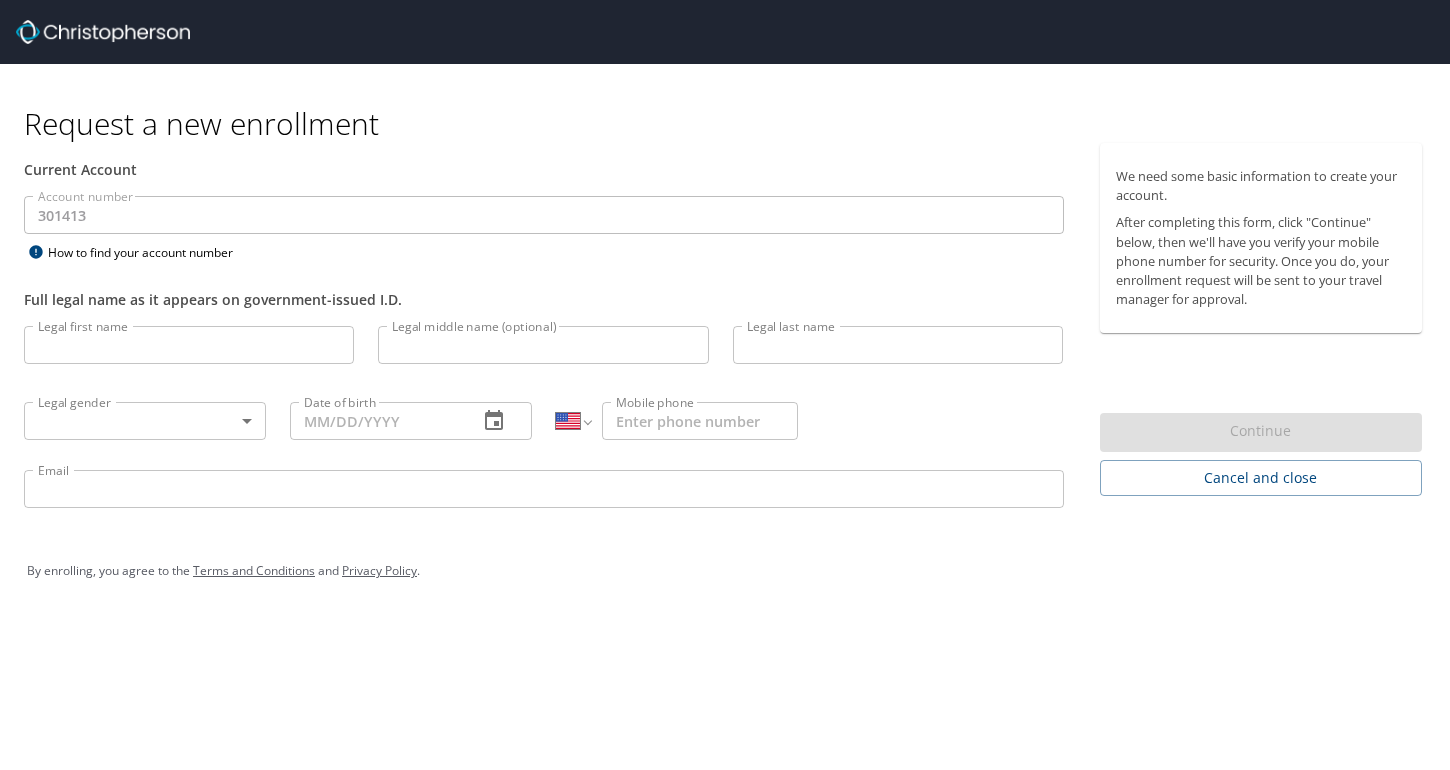 select on "US" 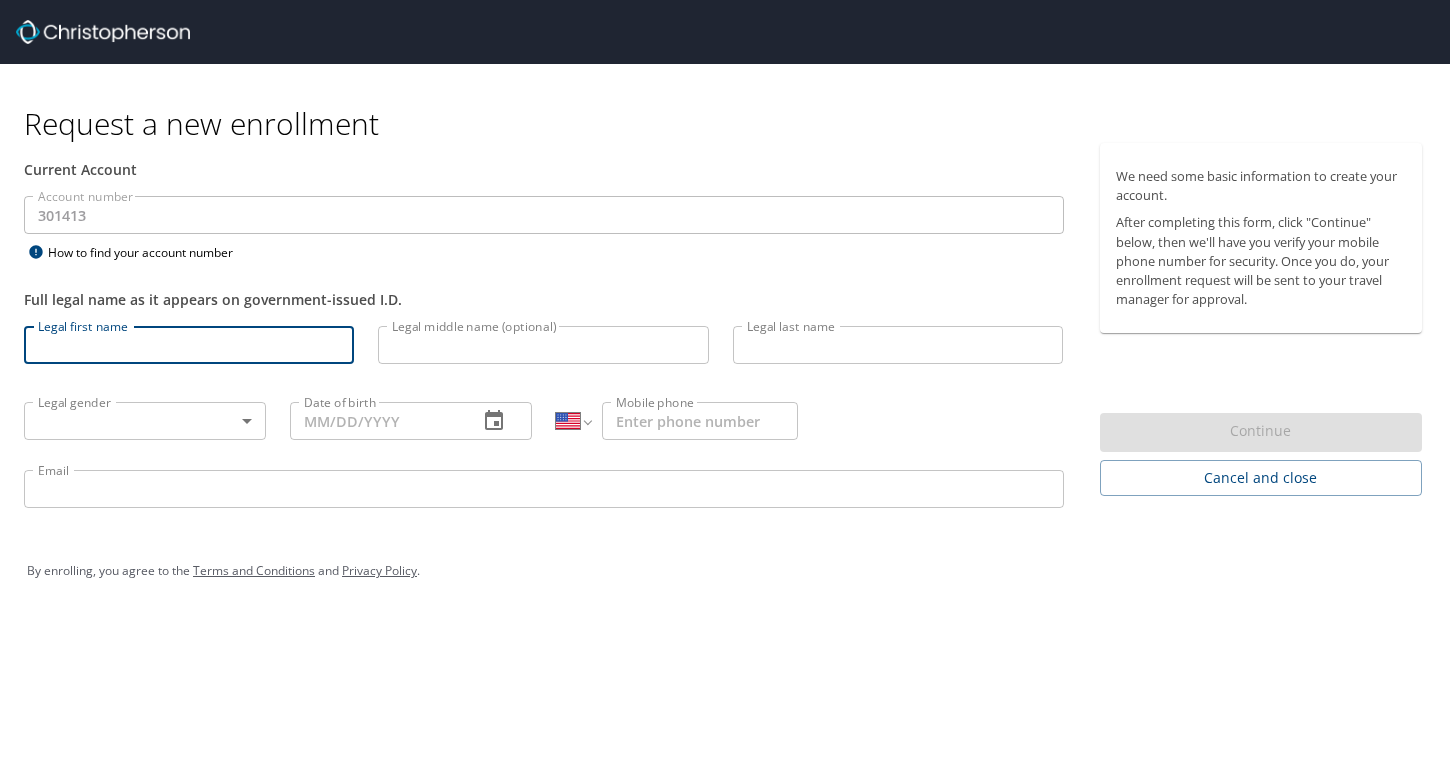 click on "Legal first name" at bounding box center [189, 345] 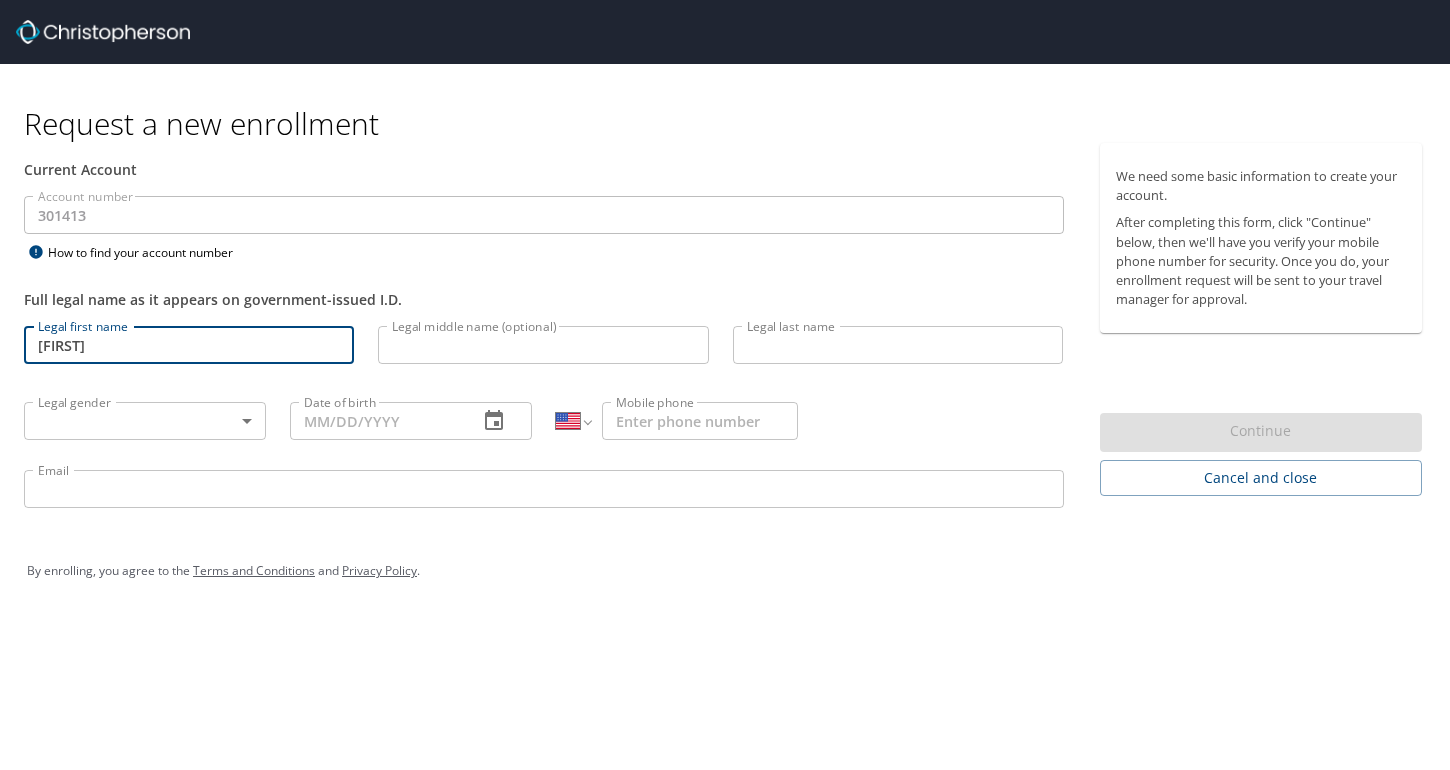 type on "[LAST]" 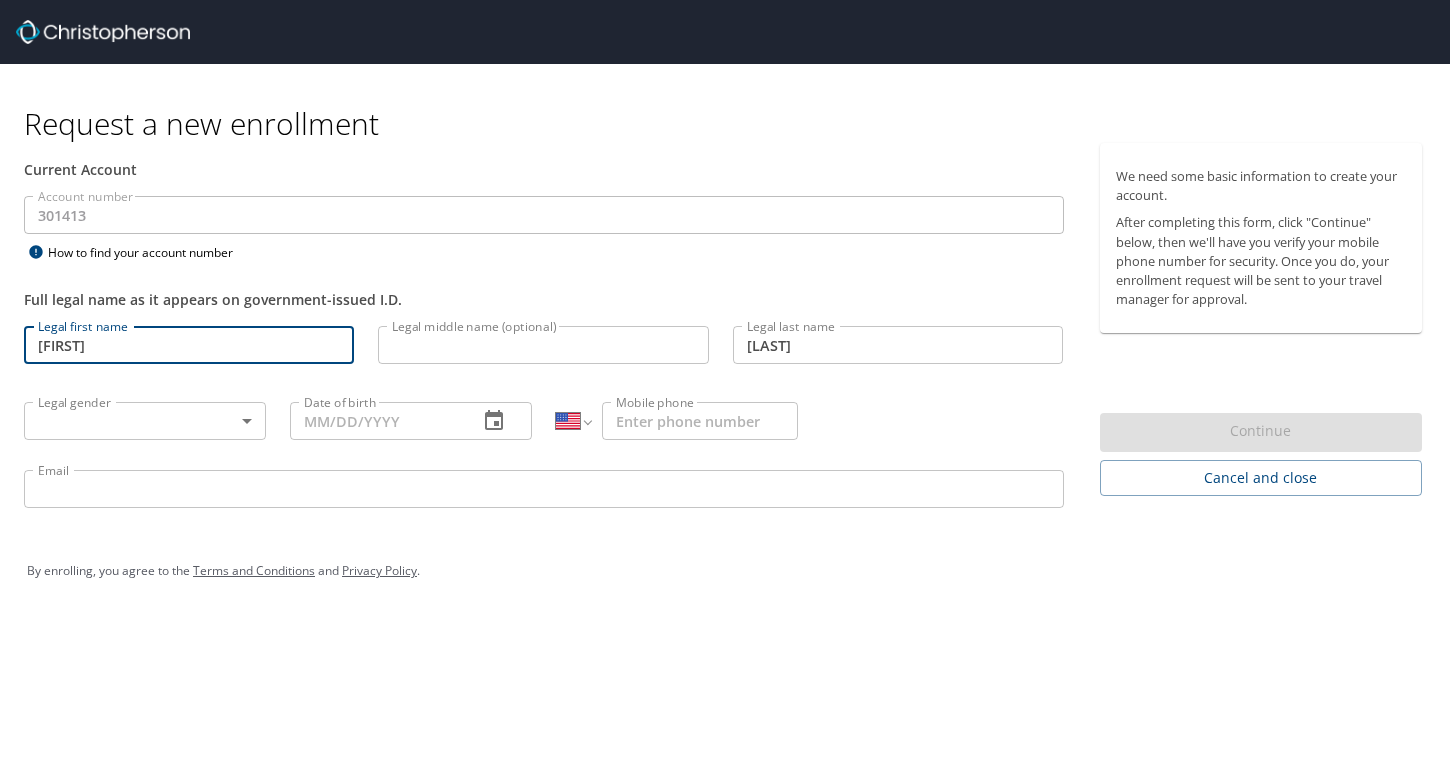 type on "([PHONE])" 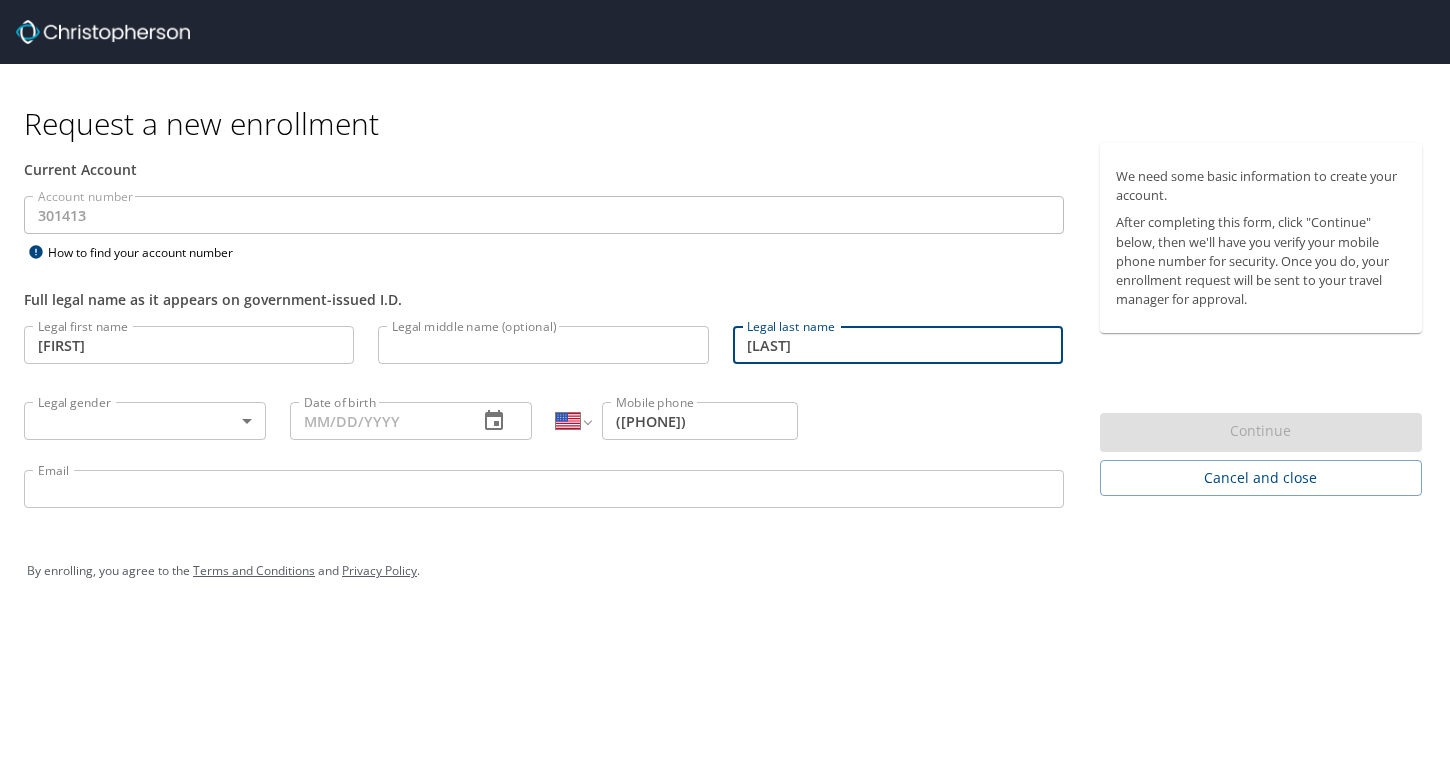 click on "[LAST]" at bounding box center [898, 345] 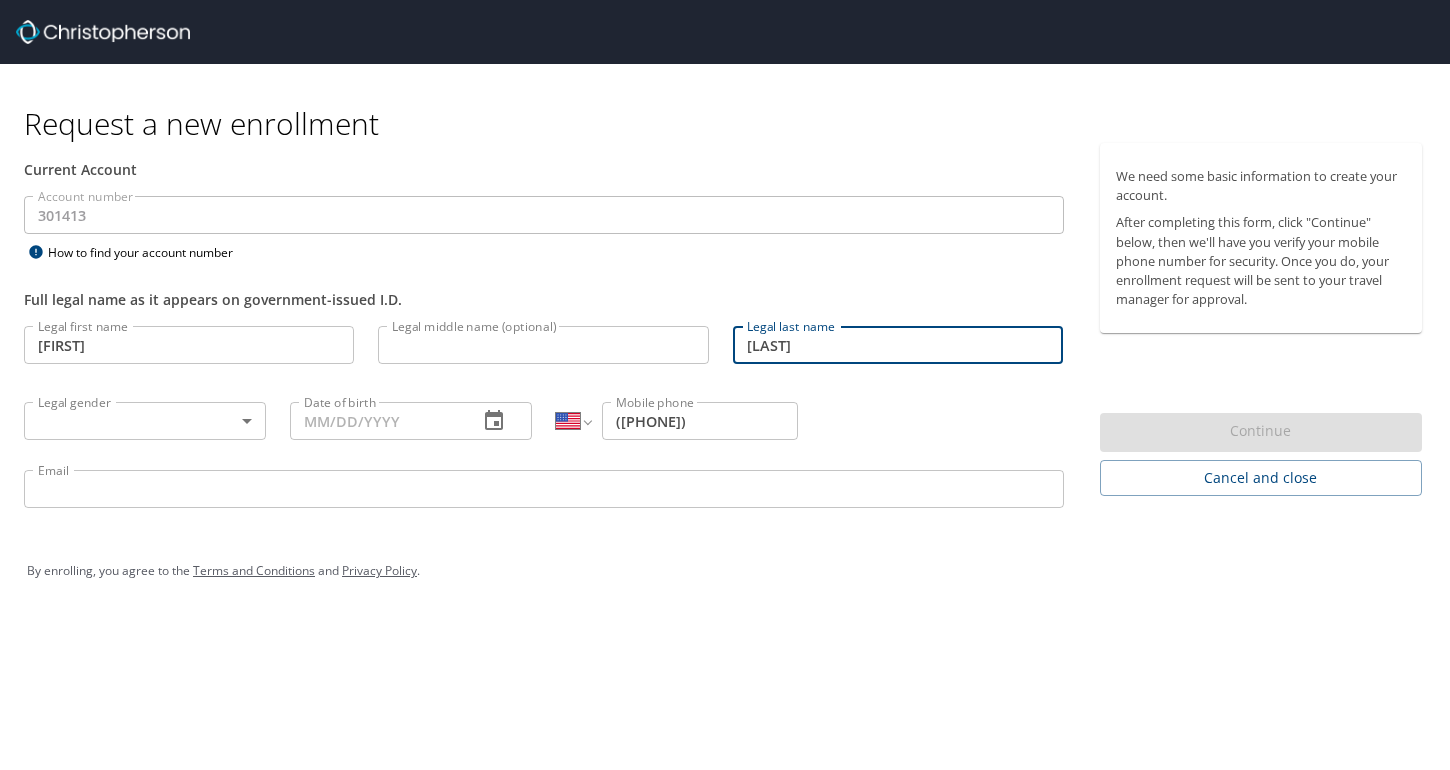 type on "[LAST]" 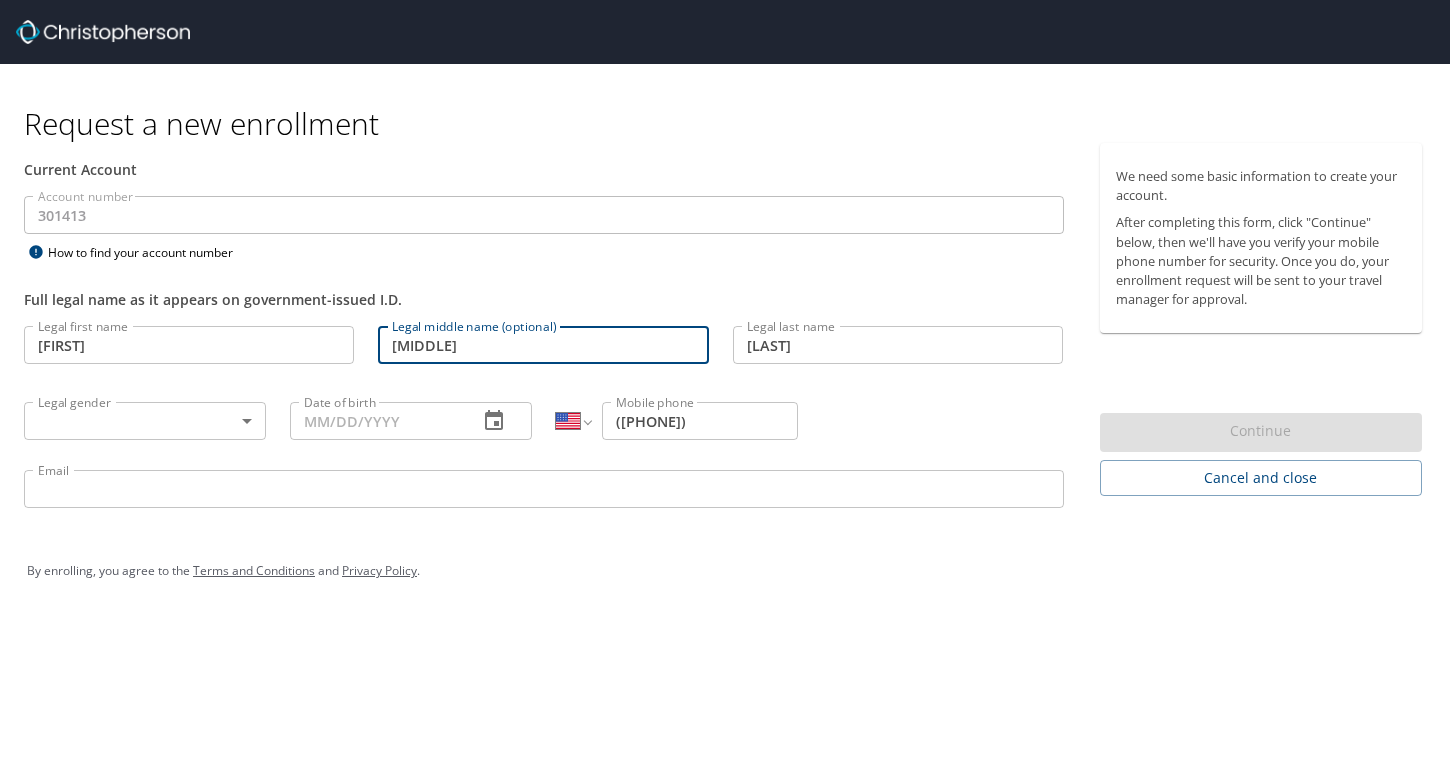 type on "[MIDDLE]" 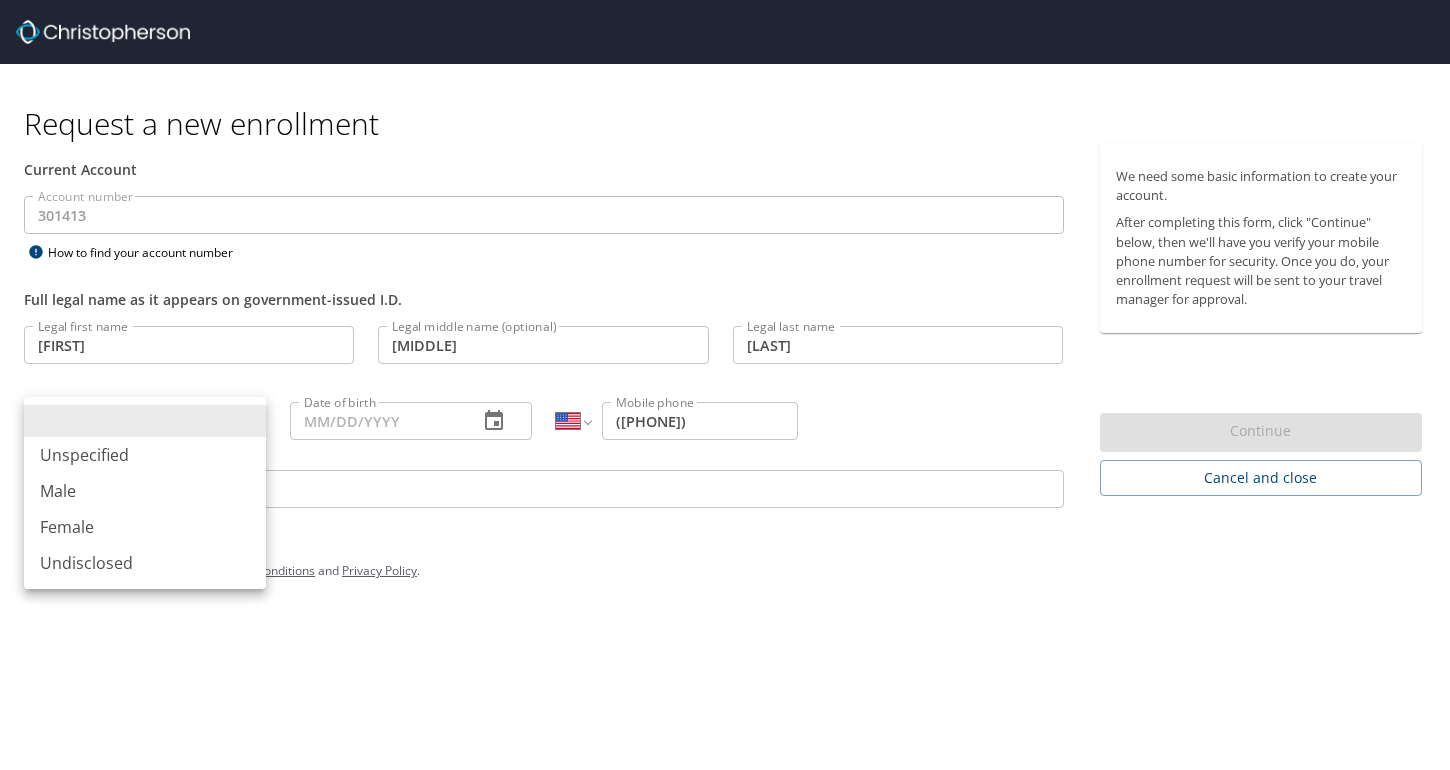 click on "Female" at bounding box center (145, 527) 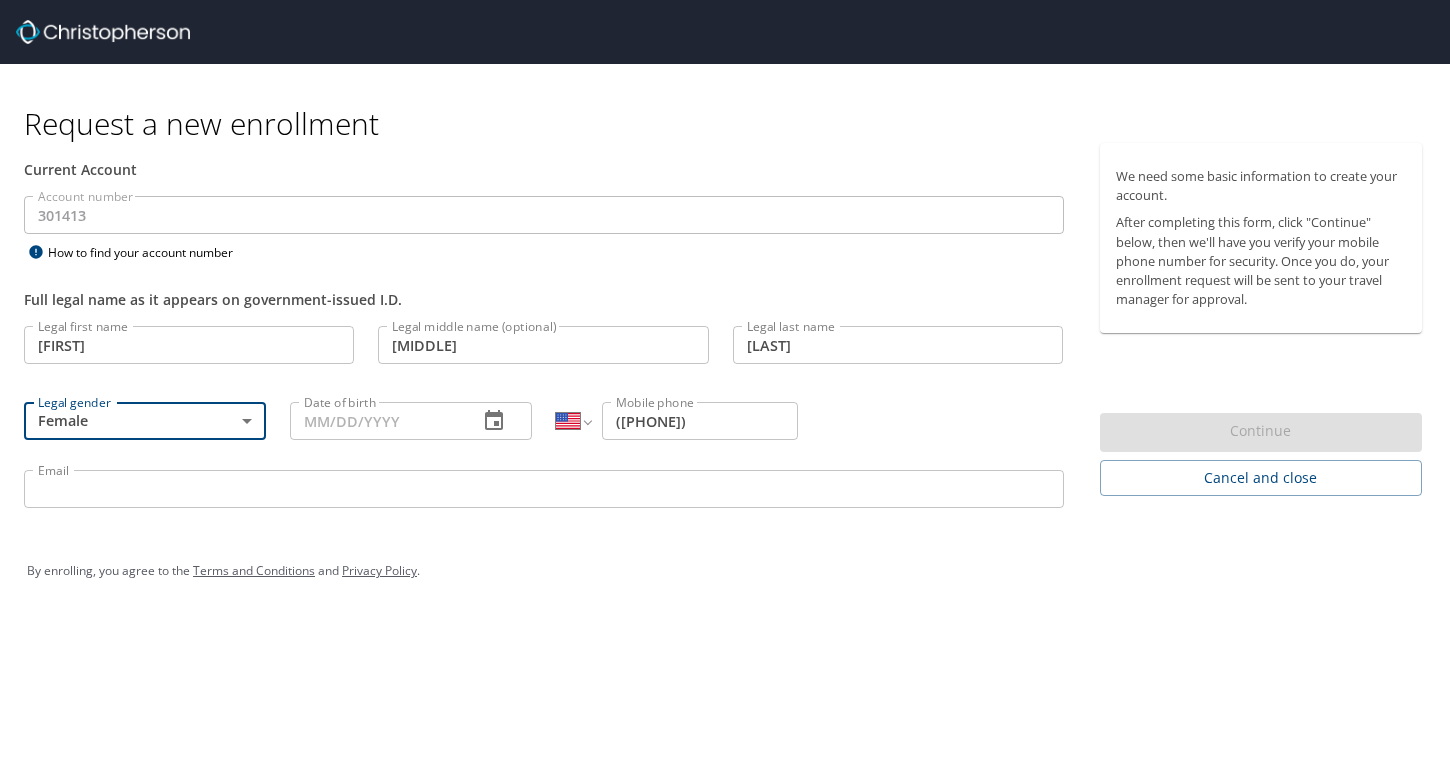 click on "Date of birth" at bounding box center (376, 421) 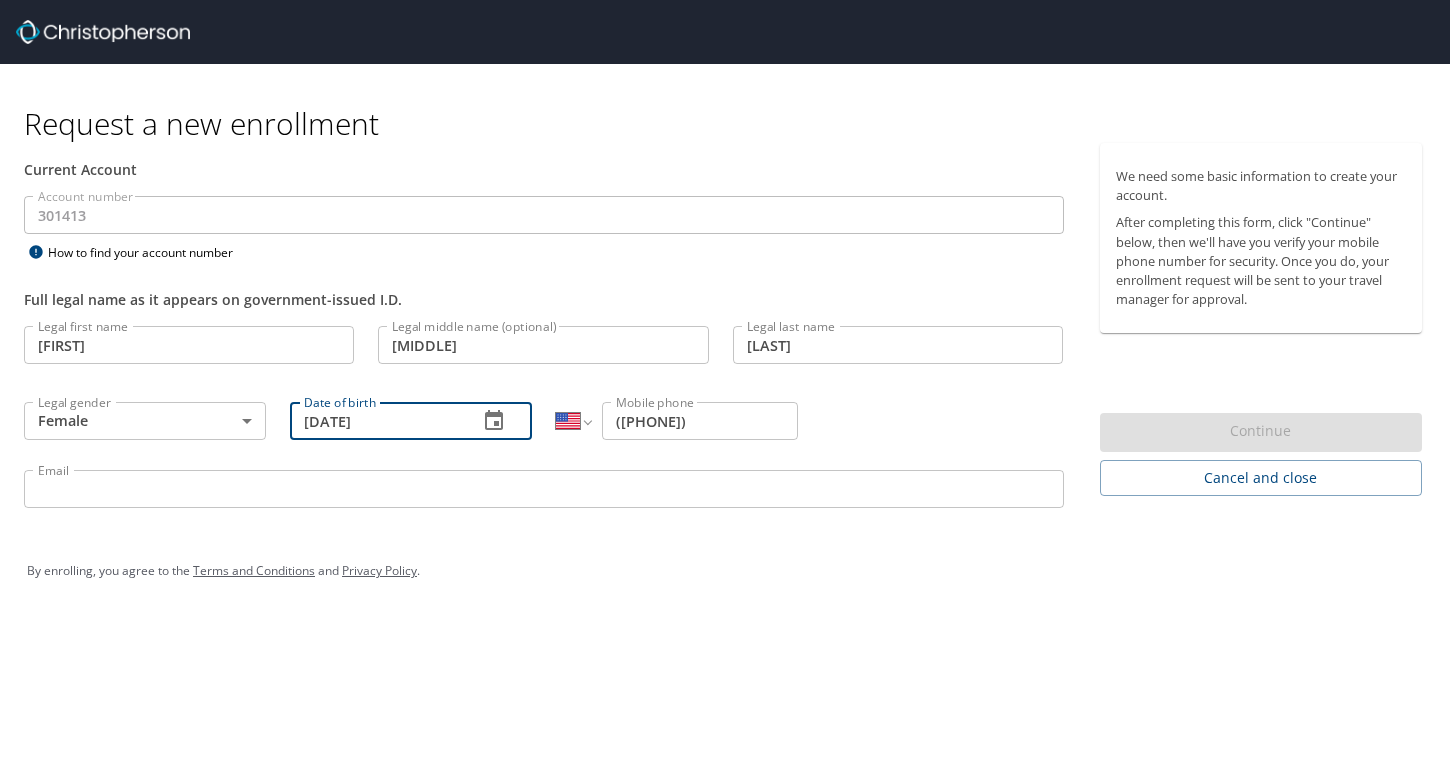 type on "[DATE]" 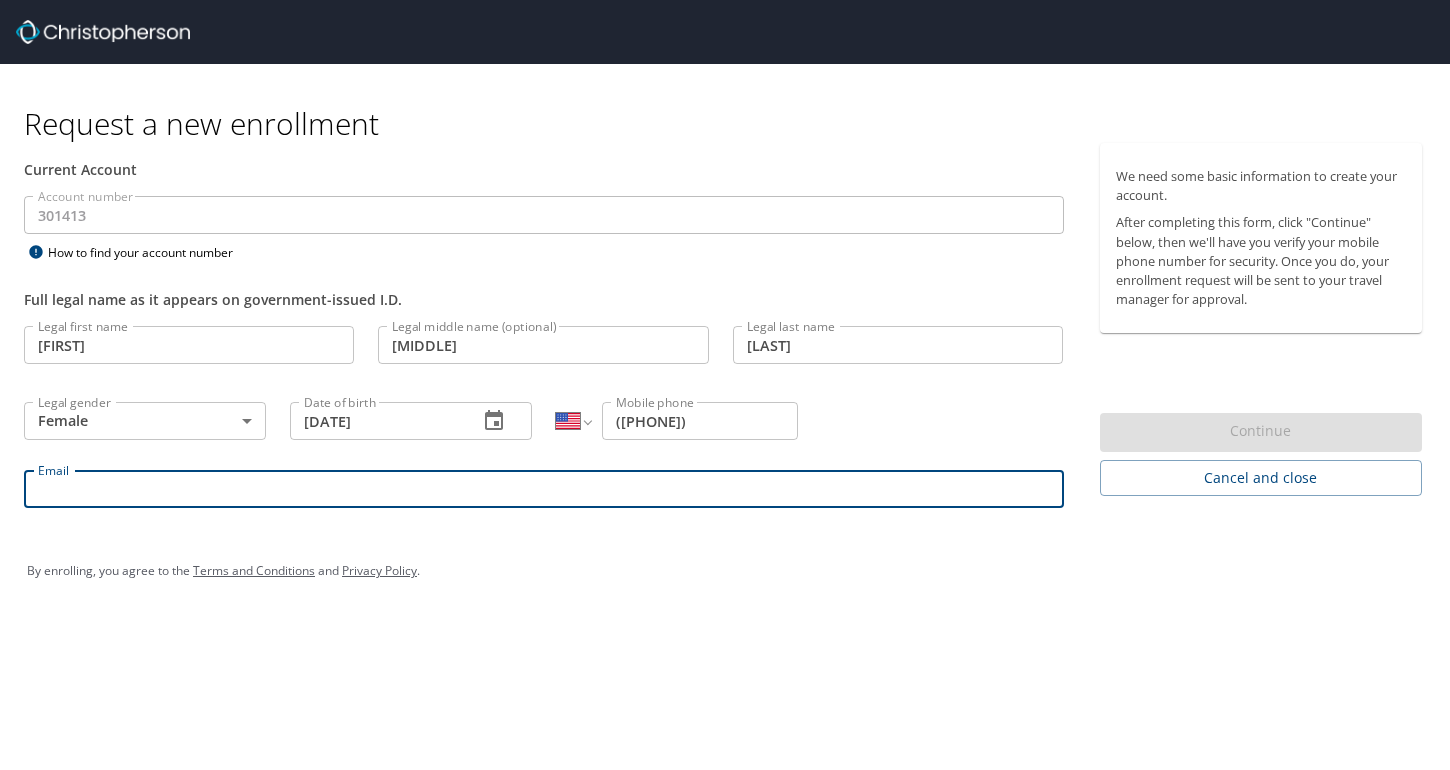 click on "Email" at bounding box center [544, 489] 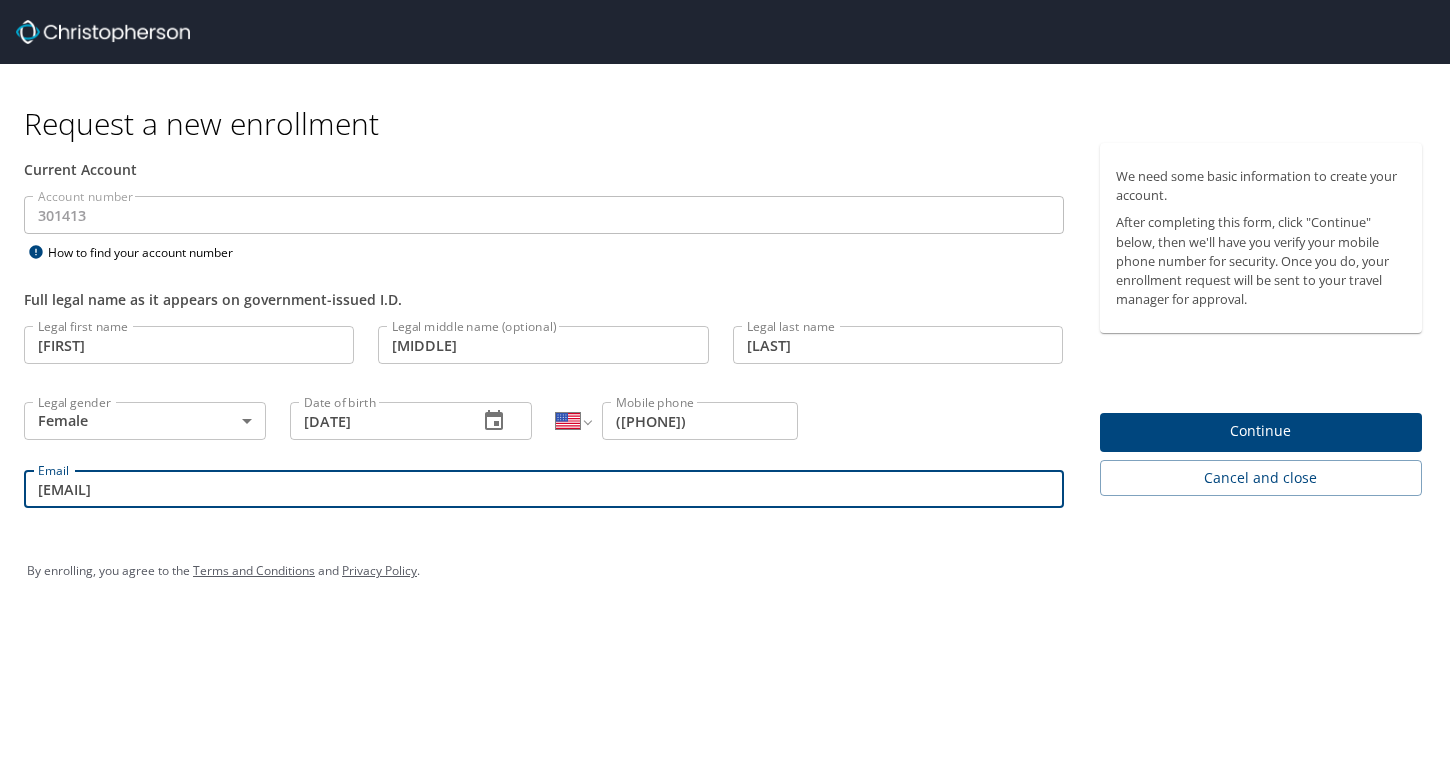 click on "Continue" at bounding box center (1261, 431) 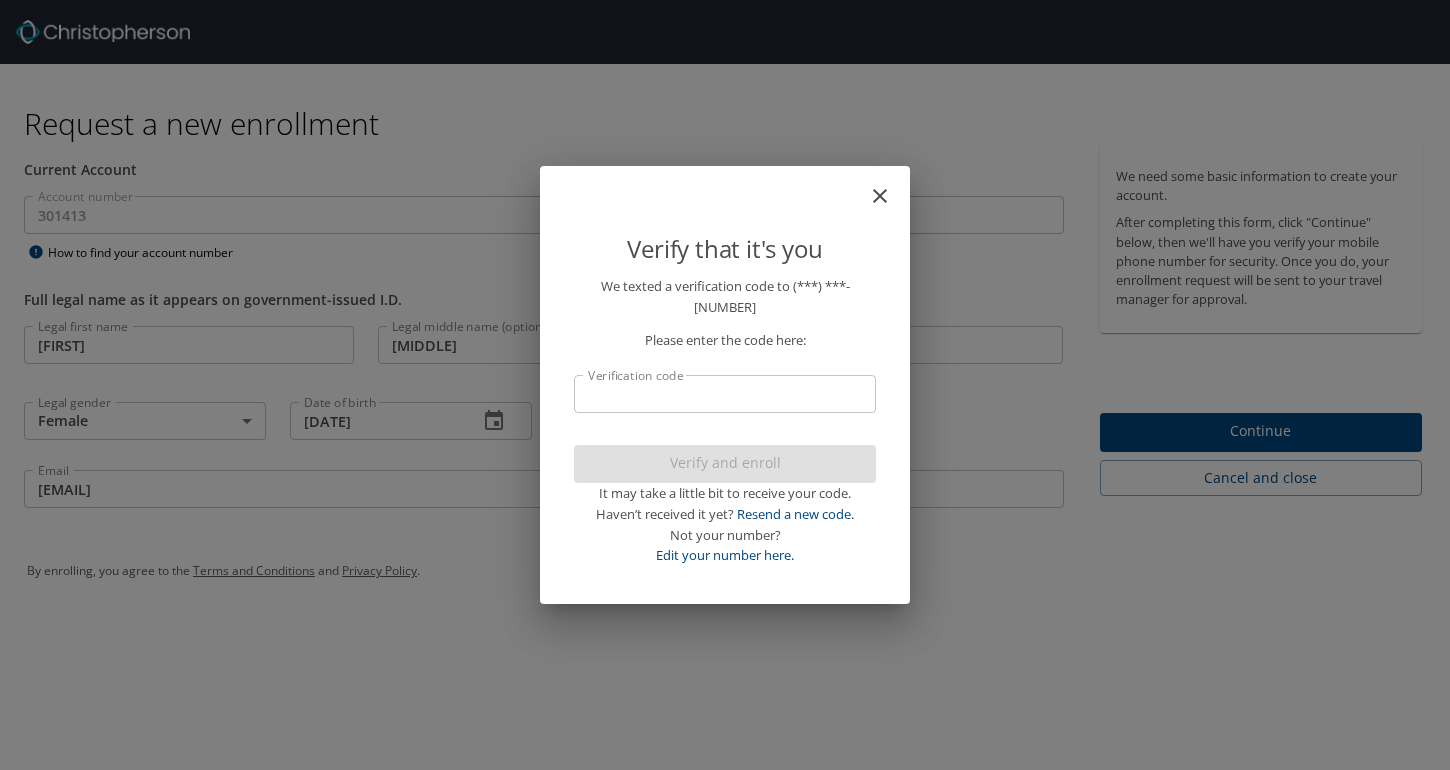 click on "Verification code" at bounding box center [725, 394] 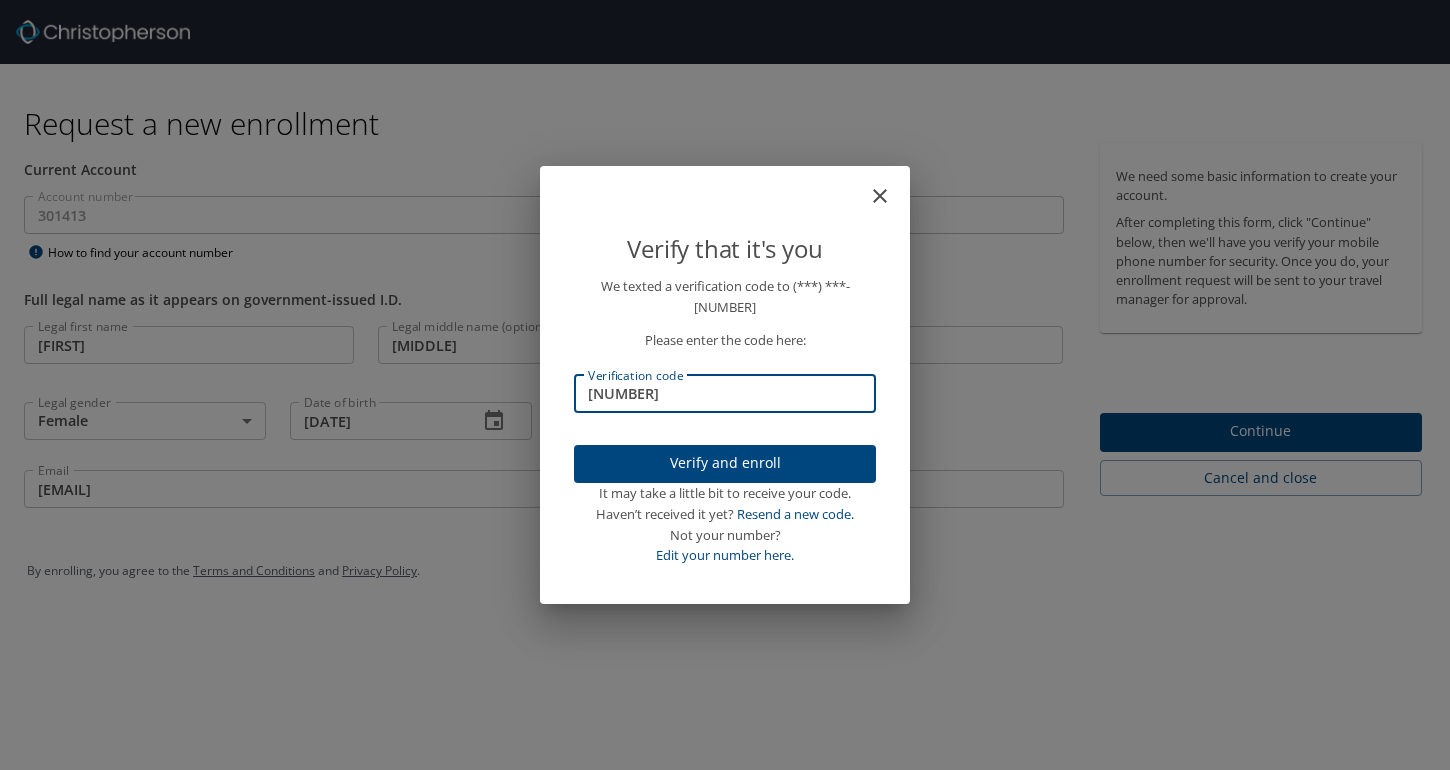 type on "[NUMBER]" 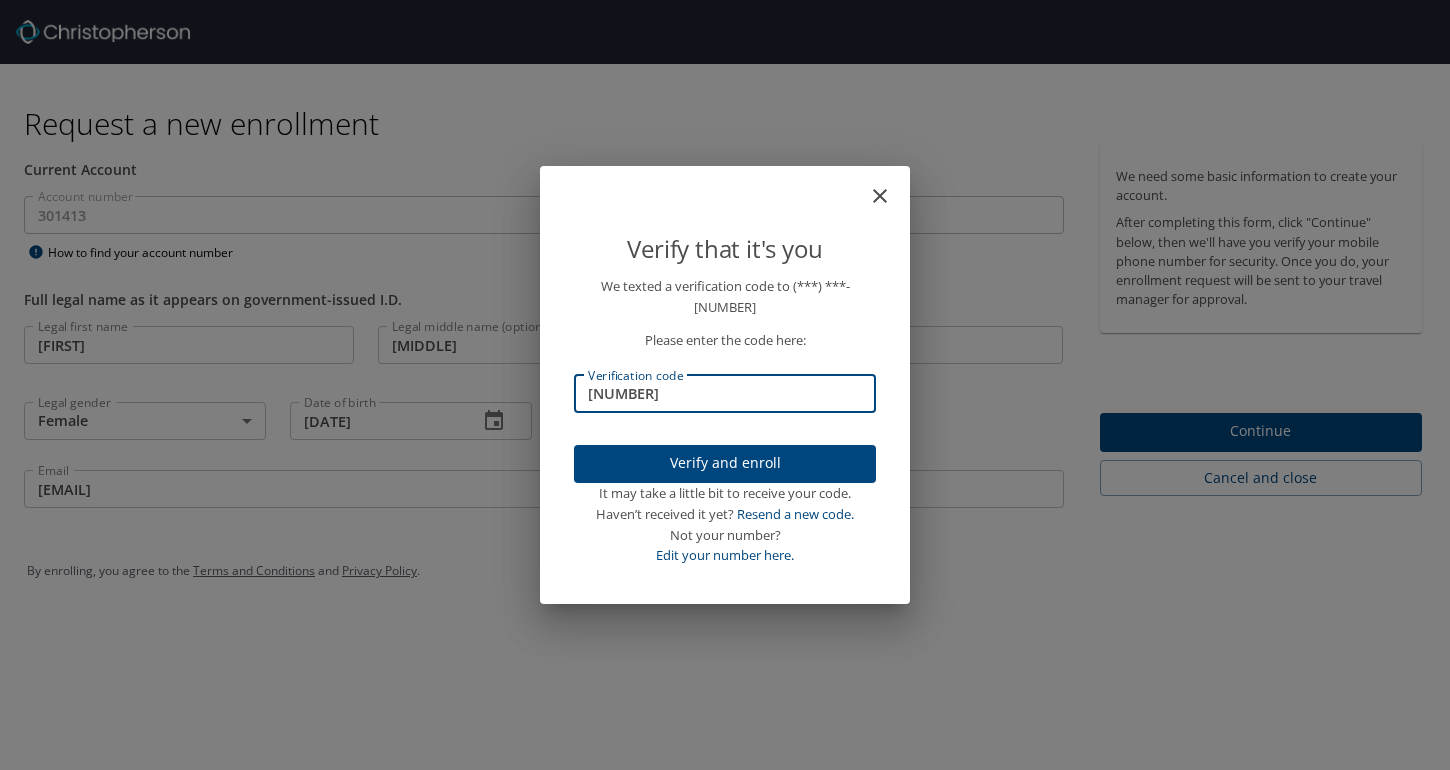 click on "Verify and enroll" at bounding box center [725, 463] 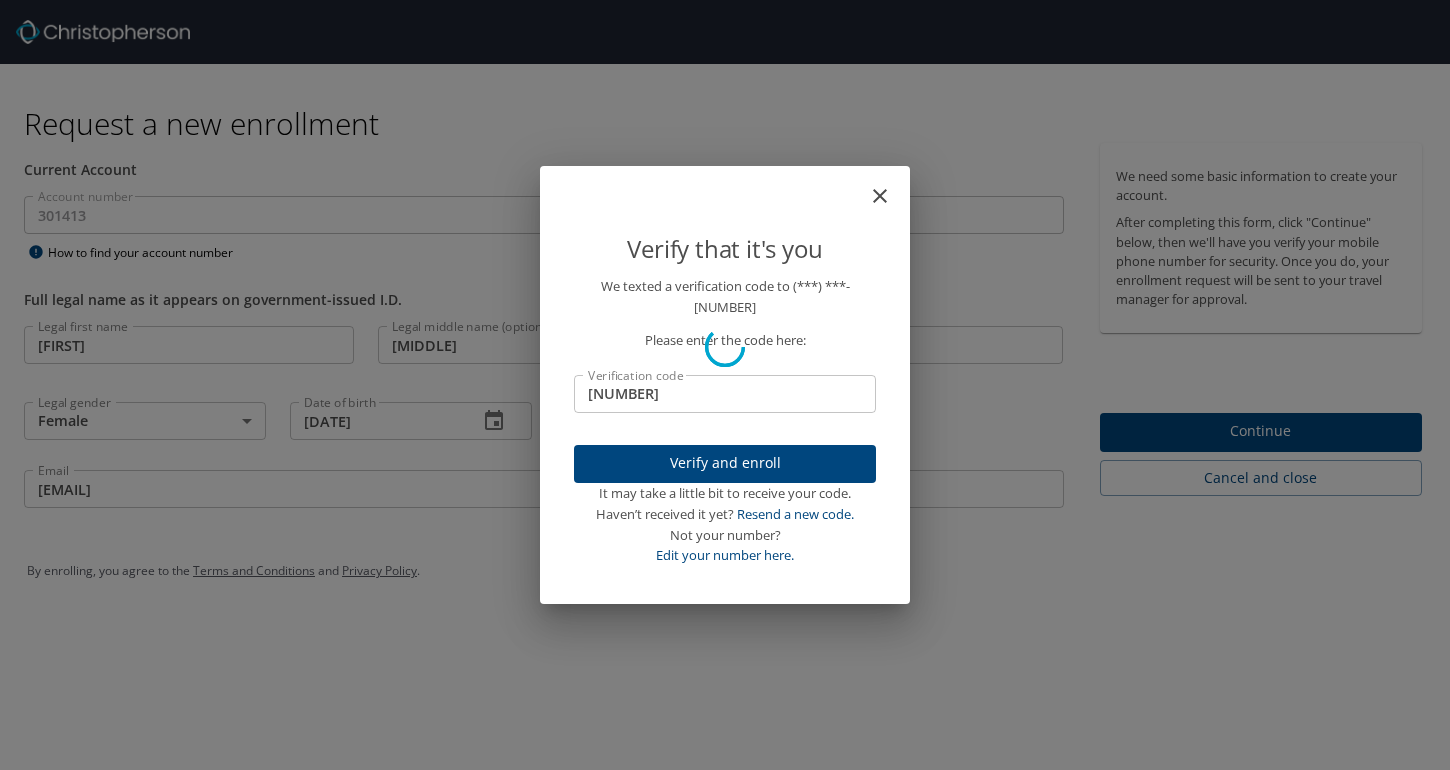 type 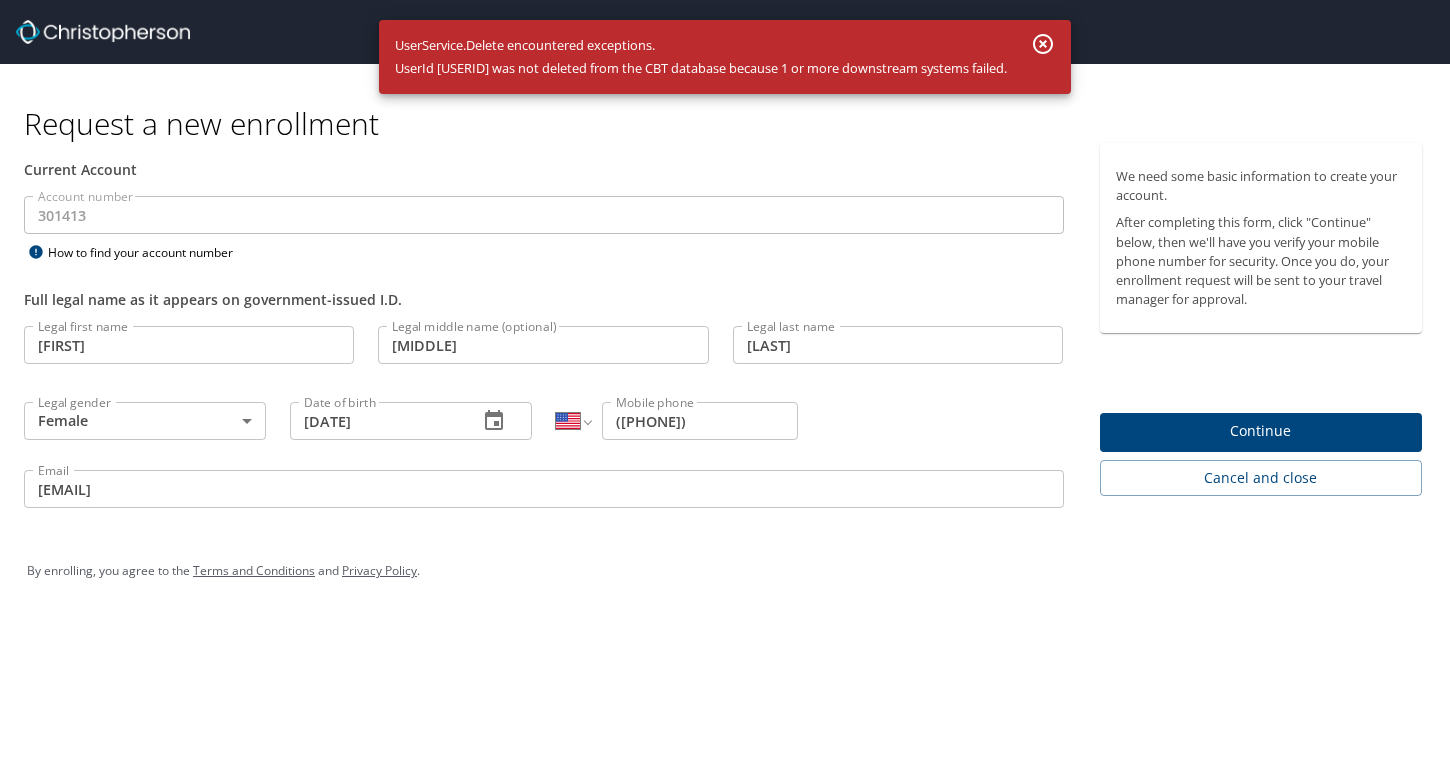 click on "Legal first name [FIRST] Legal first name Legal middle name (optional) [MIDDLE] Legal middle name (optional) Legal last name [LAST] Legal last name Legal gender Female Female Legal gender Date of birth [DATE] Date of birth International Afghanistan Åland Islands Albania Algeria American Samoa Andorra Angola Anguilla Antigua and Barbuda Argentina Armenia Aruba Ascension Island Australia Austria Azerbaijan Bahamas Bahrain Bangladesh Barbados Belarus Belgium Belize Benin Bermuda Bhutan Bolivia Bonaire, Sint Eustatius and Saba Bosnia and Herzegovina Botswana Brazil British Indian Ocean Territory Brunei Darussalam Bulgaria Burkina Faso Burma Burundi Cambodia Cameroon Canada Cape Verde Cayman Islands Central African Republic Chad Chile China Christmas Island Cocos (Keeling) Islands Colombia Comoros Congo Congo, Democratic Republic of the Cook Islands Costa Rica Cote d'Ivoire Croatia Cuba Curaçao Cyprus Czech Republic Denmark Djibouti Dominica Dominican Republic Ecuador Egypt El Salvador Equatorial Guinea Fiji" at bounding box center [544, 420] 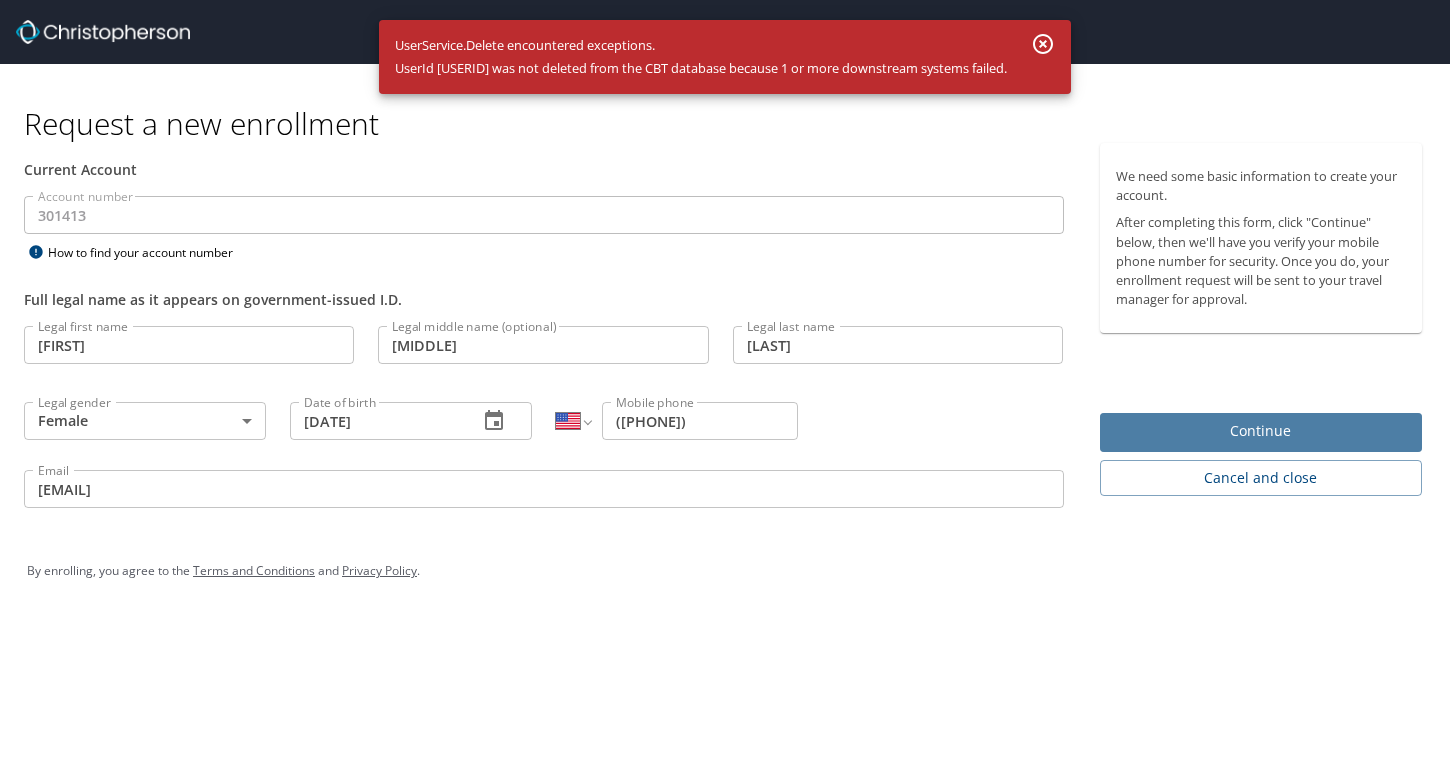 click on "Continue" at bounding box center (1261, 431) 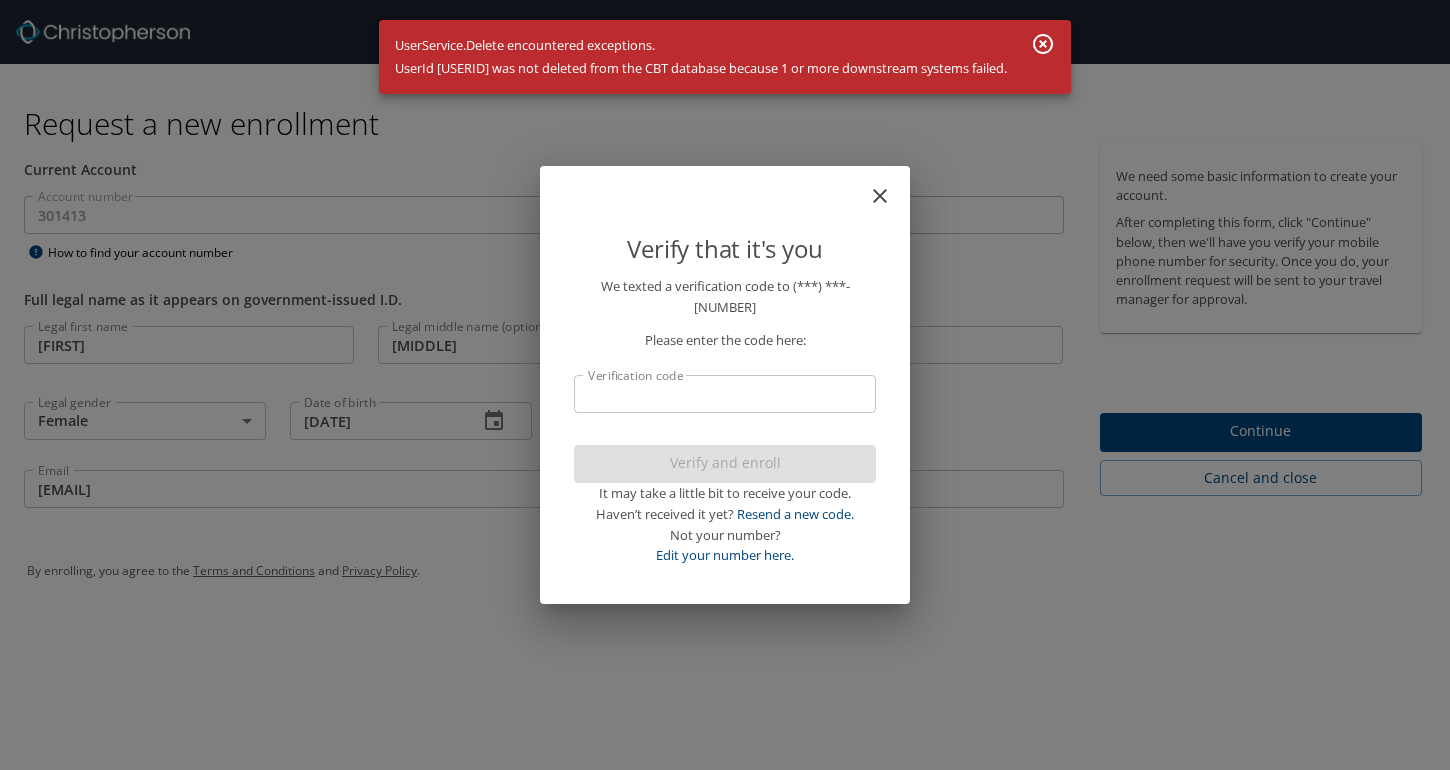 click on "Verification code" at bounding box center [725, 394] 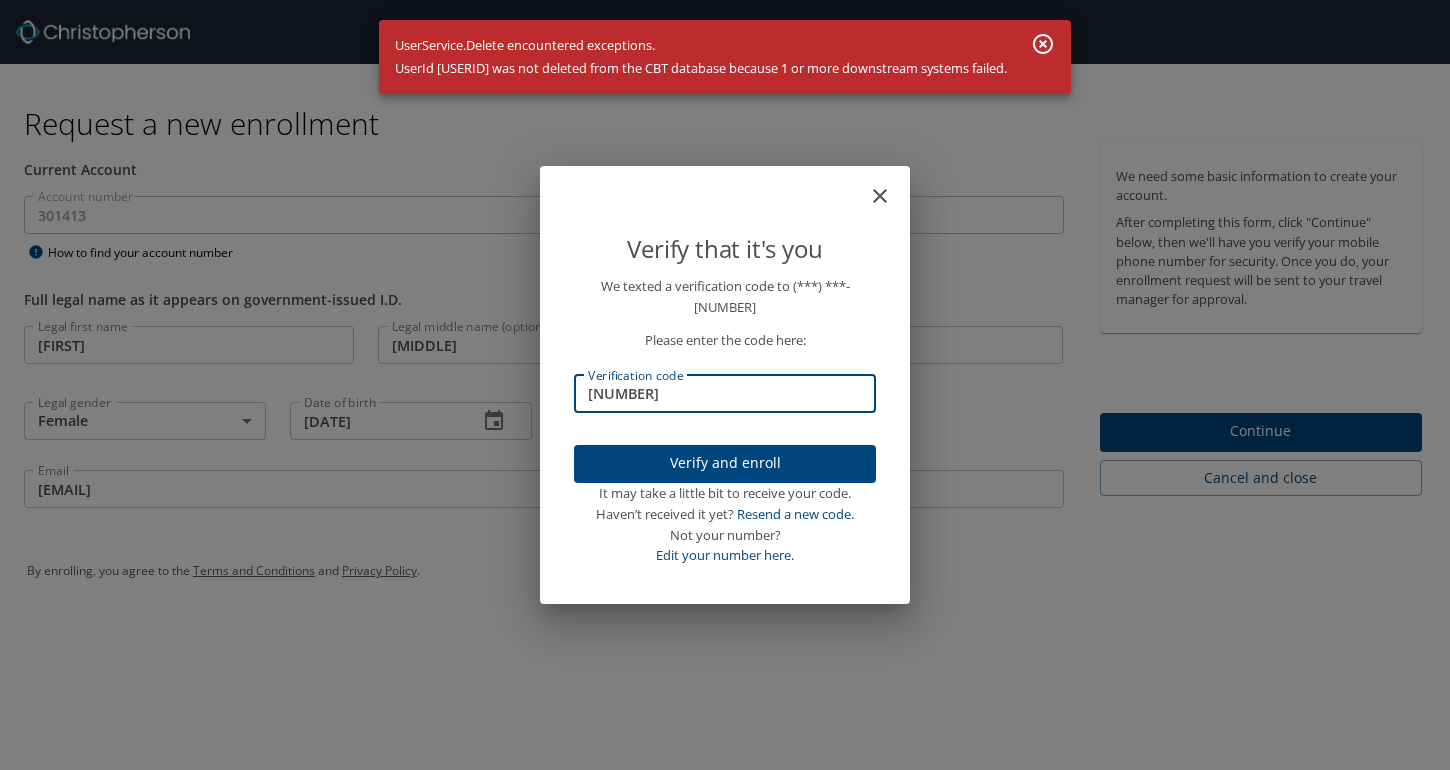 type on "[NUMBER]" 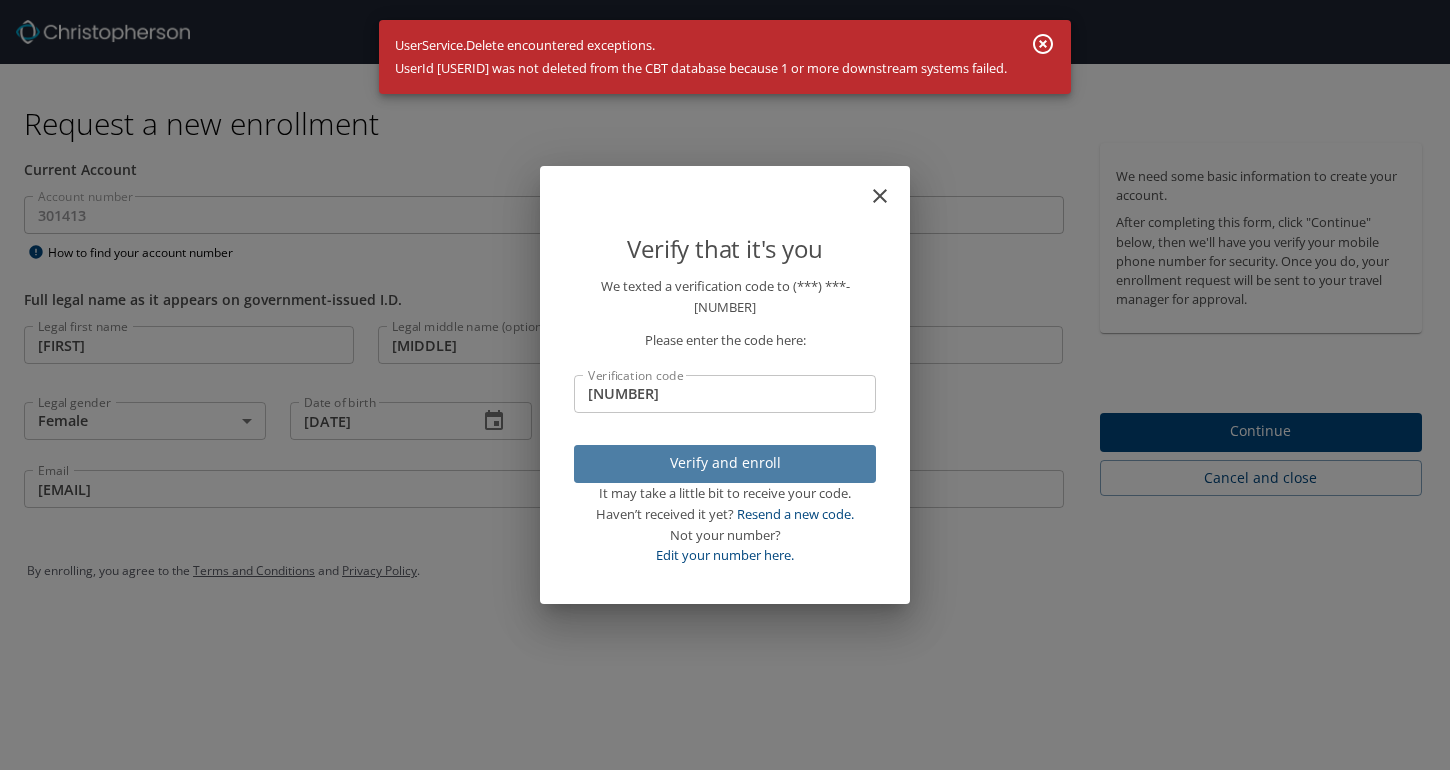 click on "Verify and enroll" at bounding box center (725, 463) 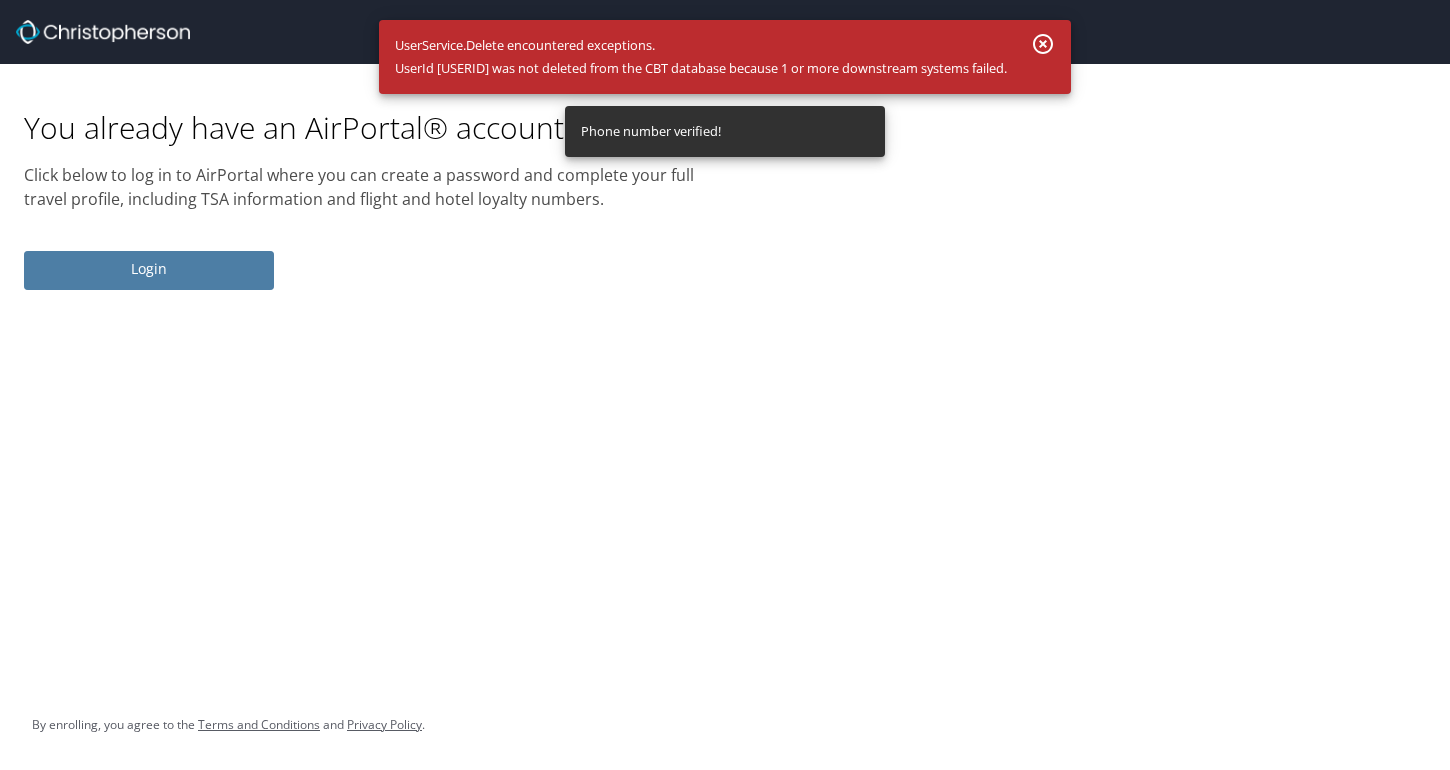 click on "Login" at bounding box center [149, 269] 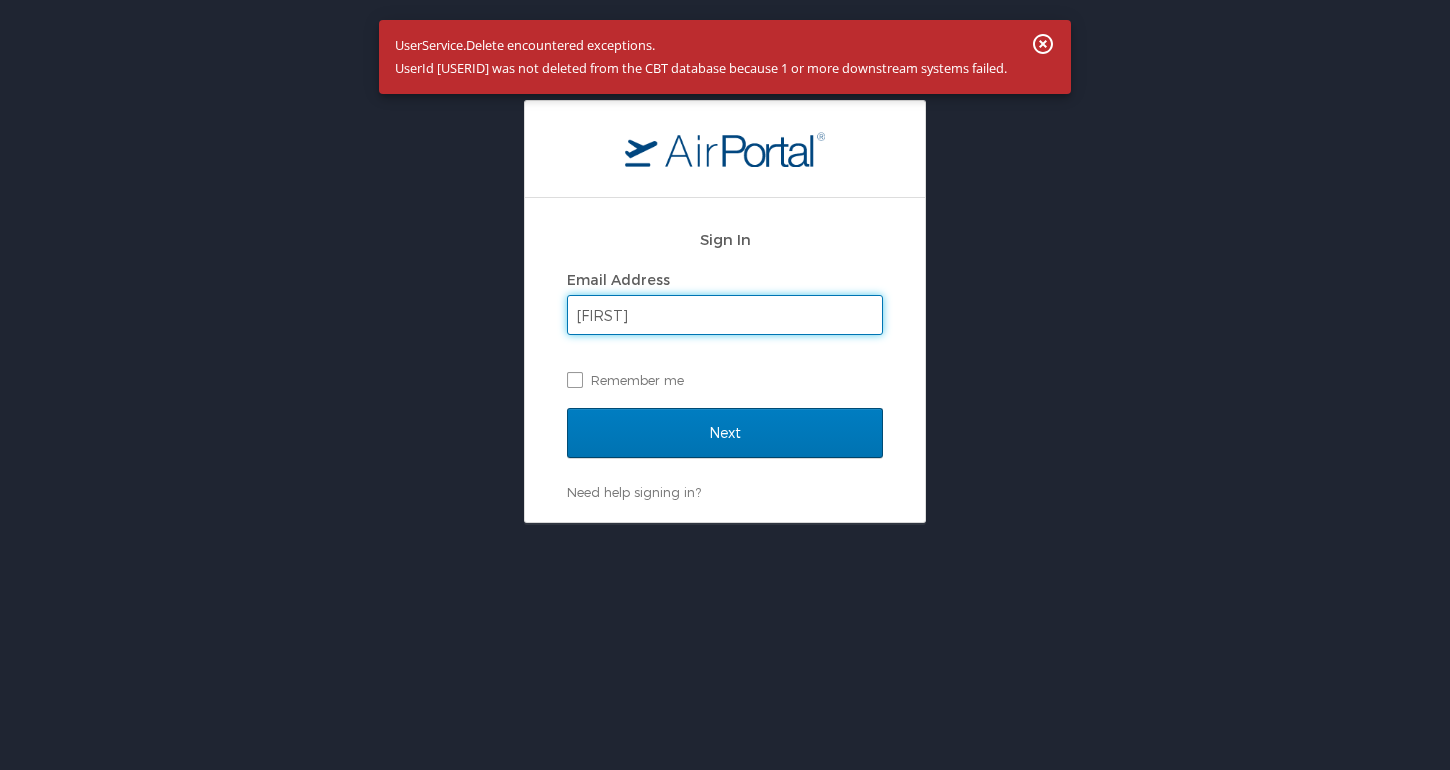 type on "[EMAIL]" 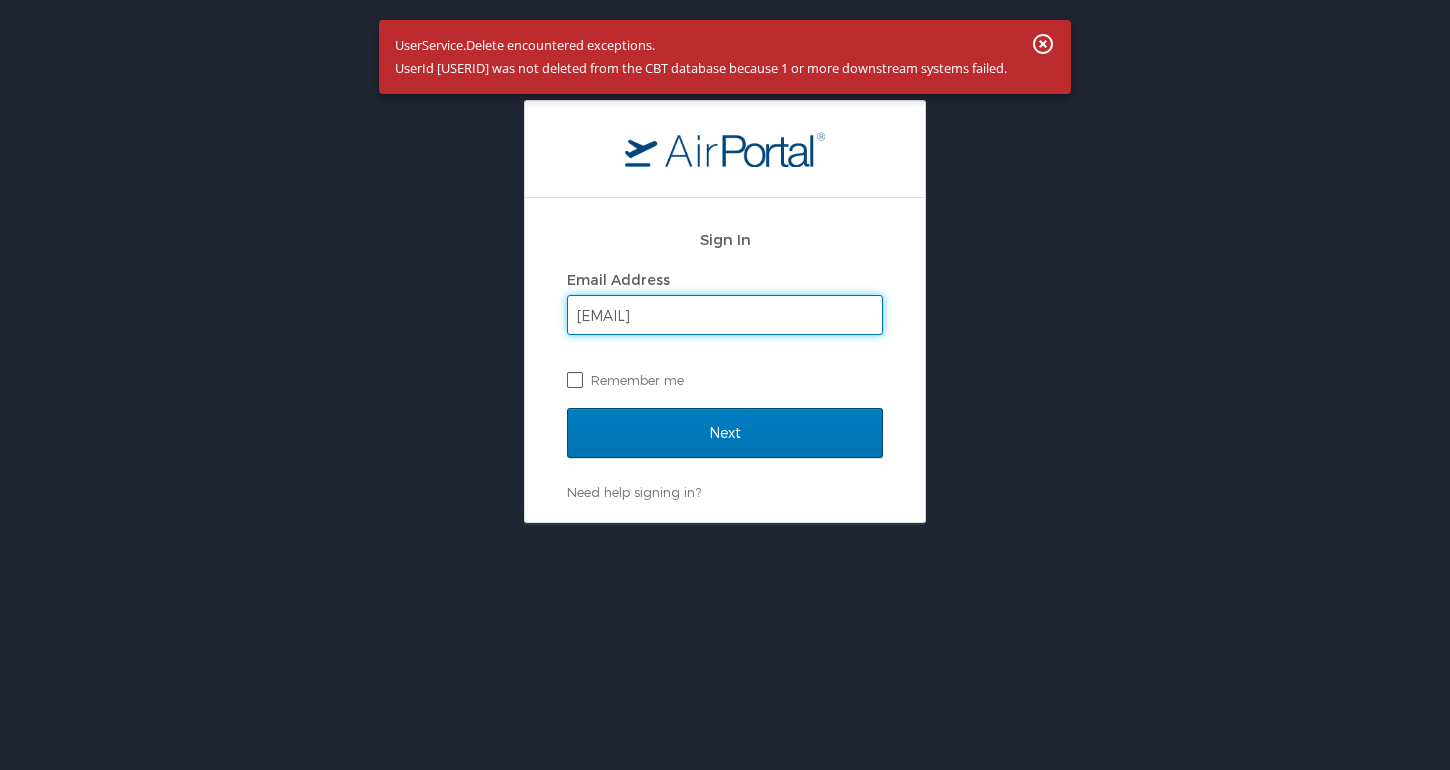 click on "Remember me" at bounding box center [725, 380] 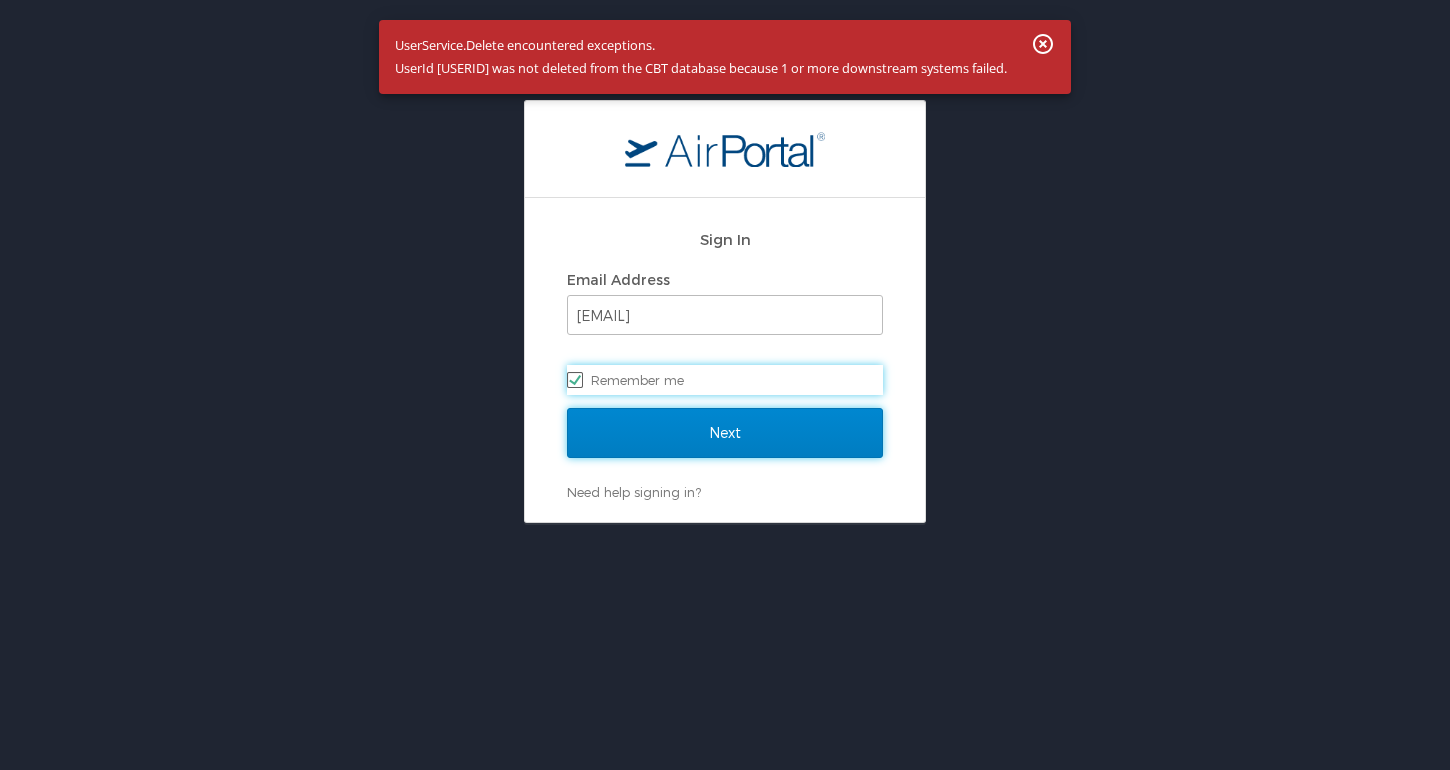 click on "Next" at bounding box center (725, 433) 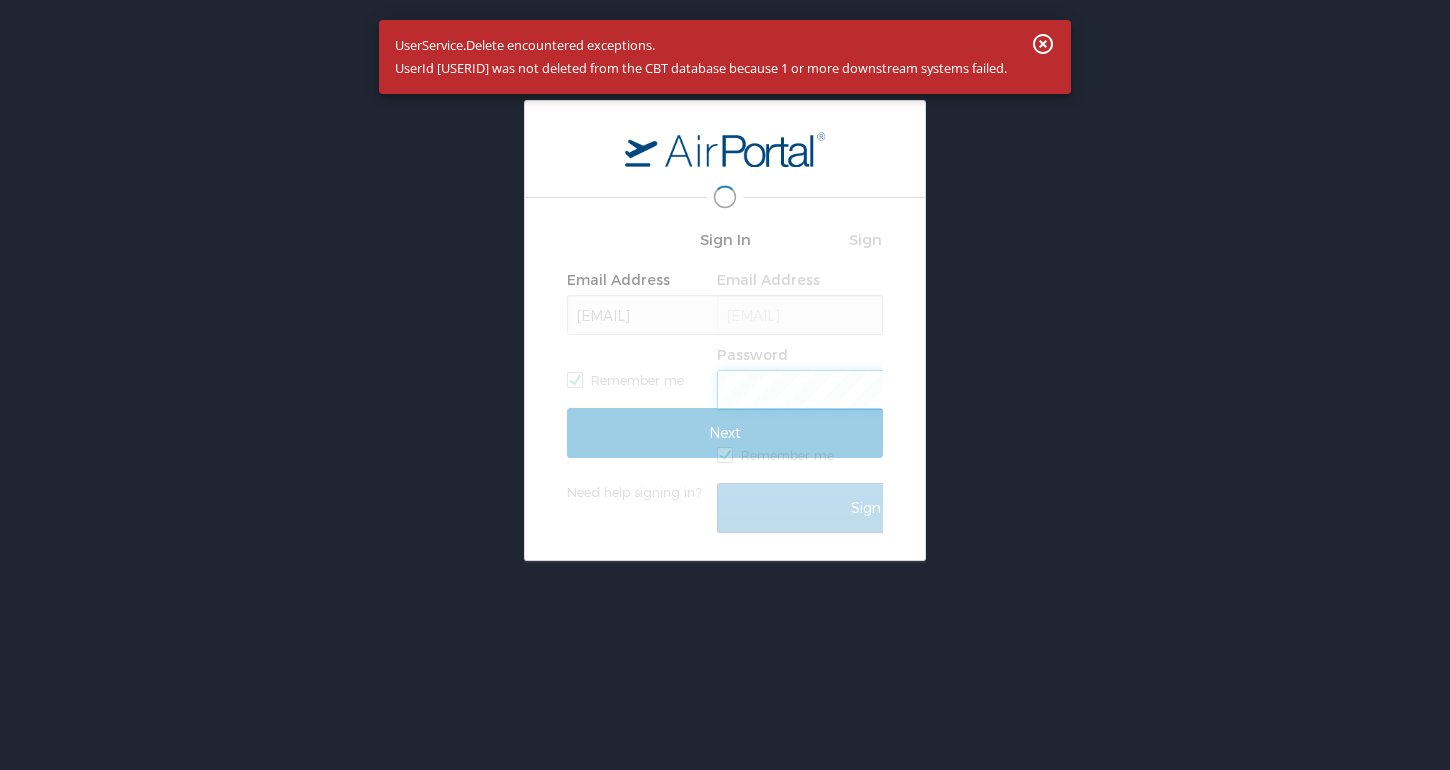 scroll, scrollTop: 0, scrollLeft: 0, axis: both 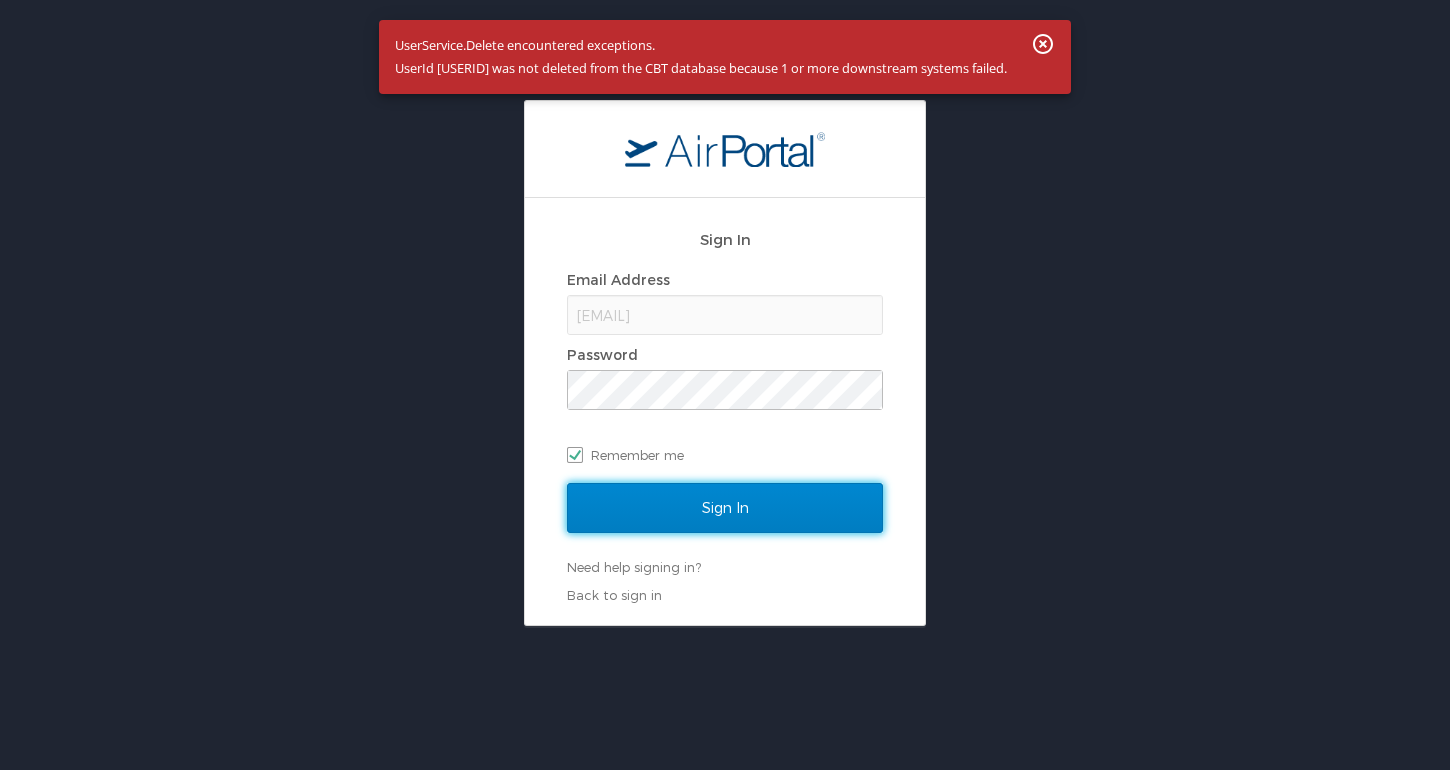 click on "Sign In" at bounding box center [725, 508] 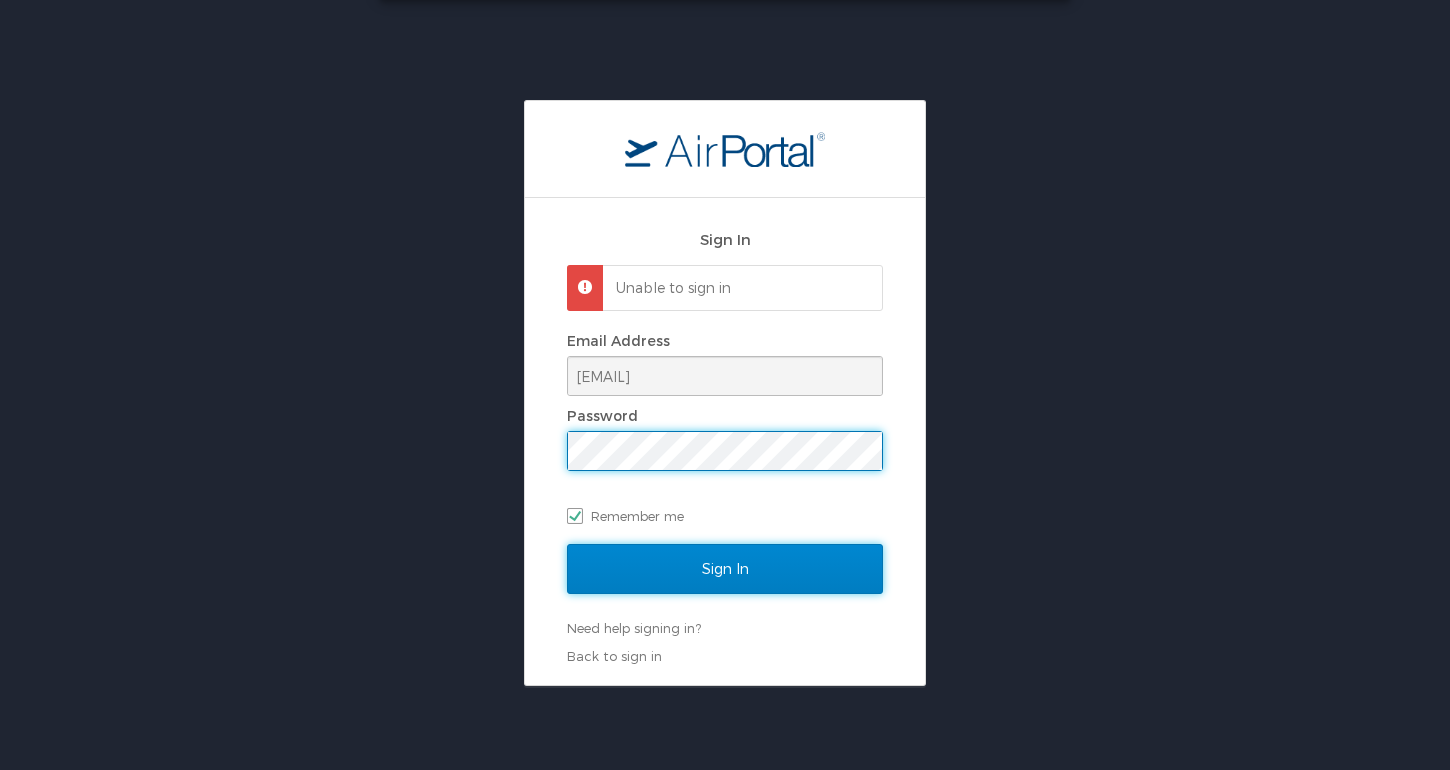 click on "Sign In" at bounding box center (725, 569) 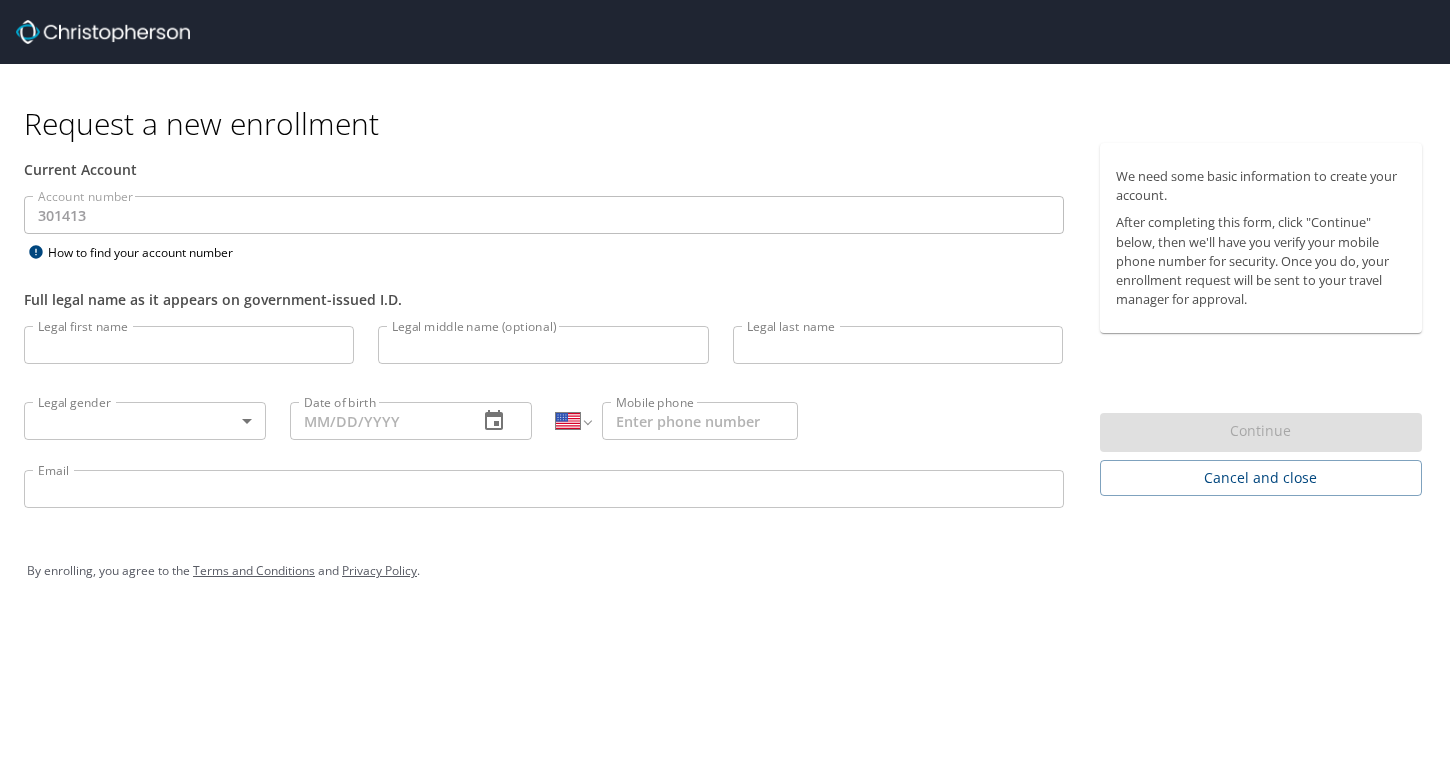 select on "US" 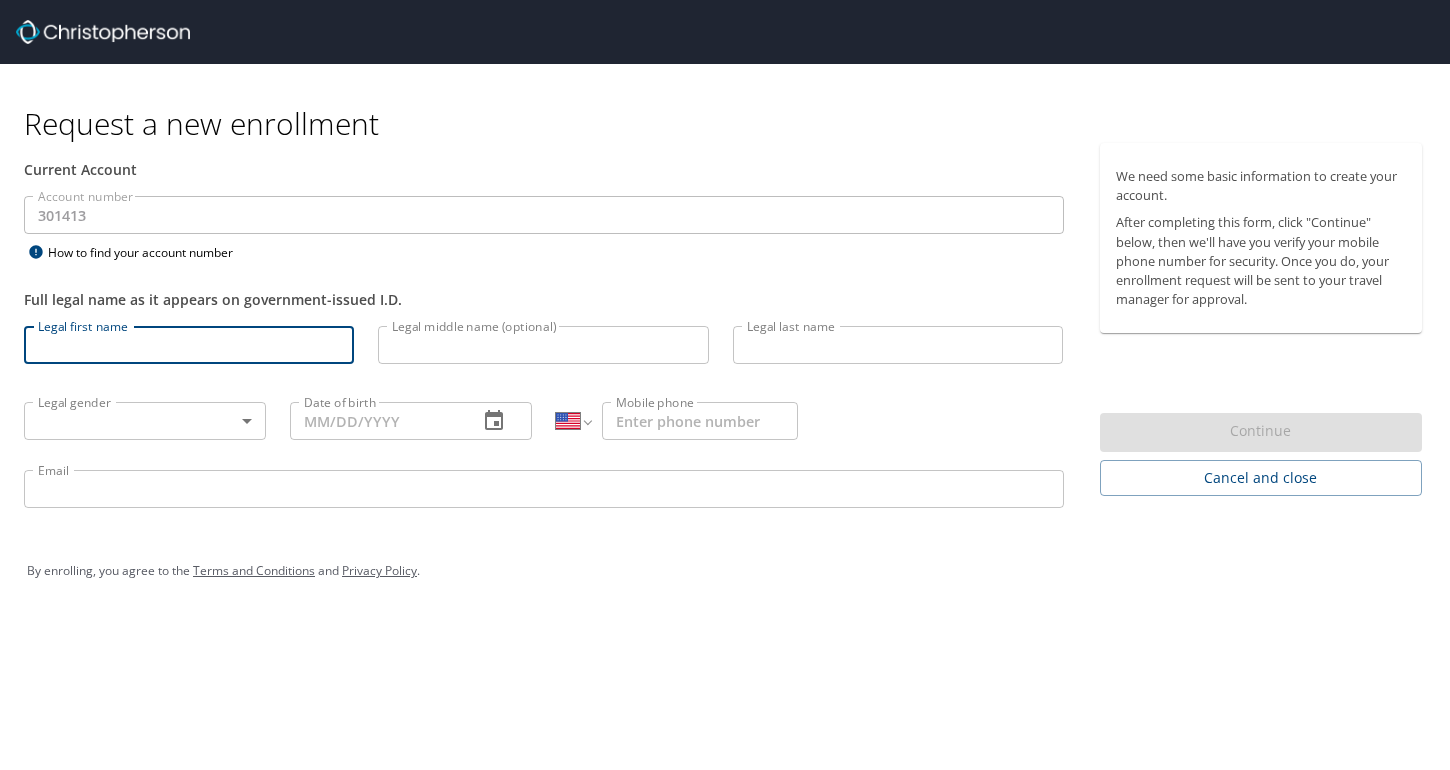 click on "Legal first name" at bounding box center (189, 345) 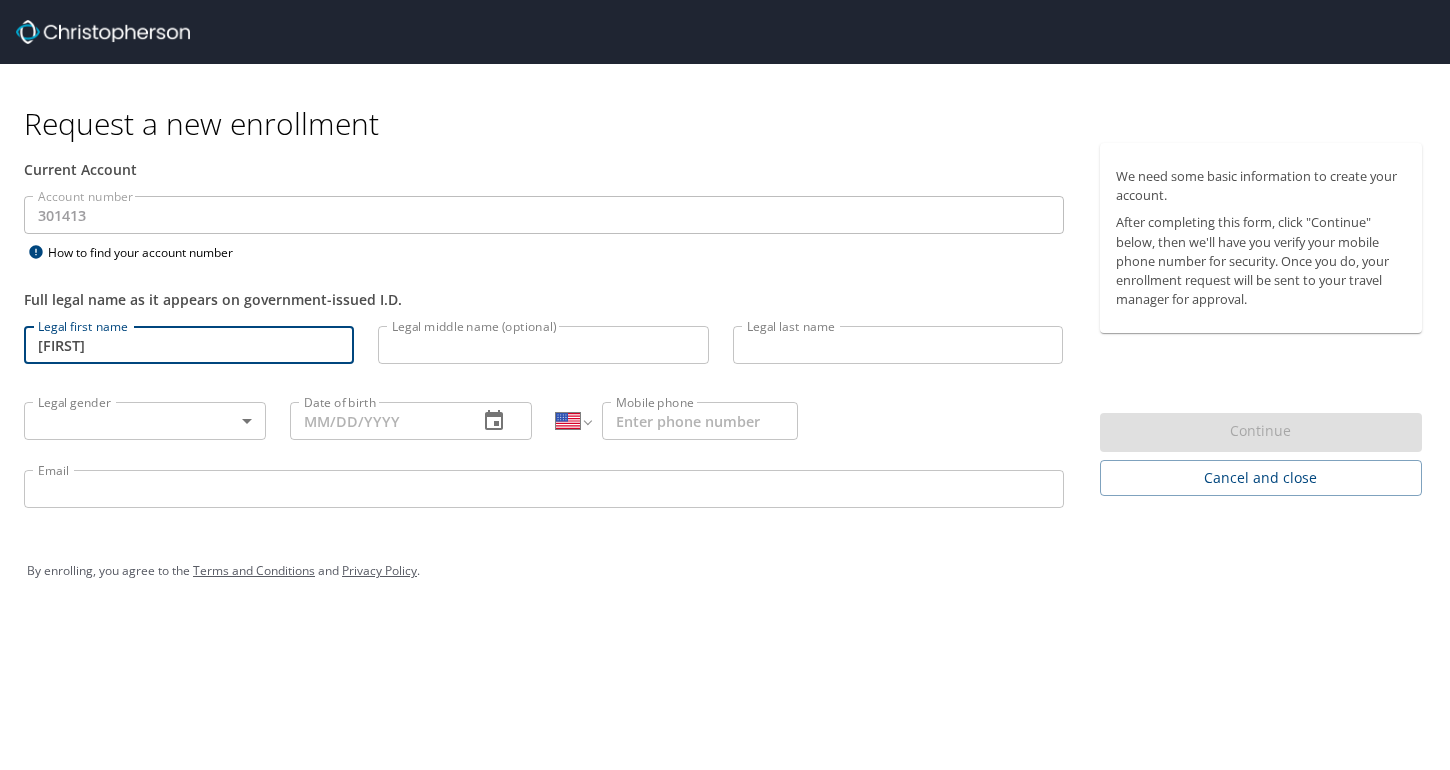type on "[FIRST]" 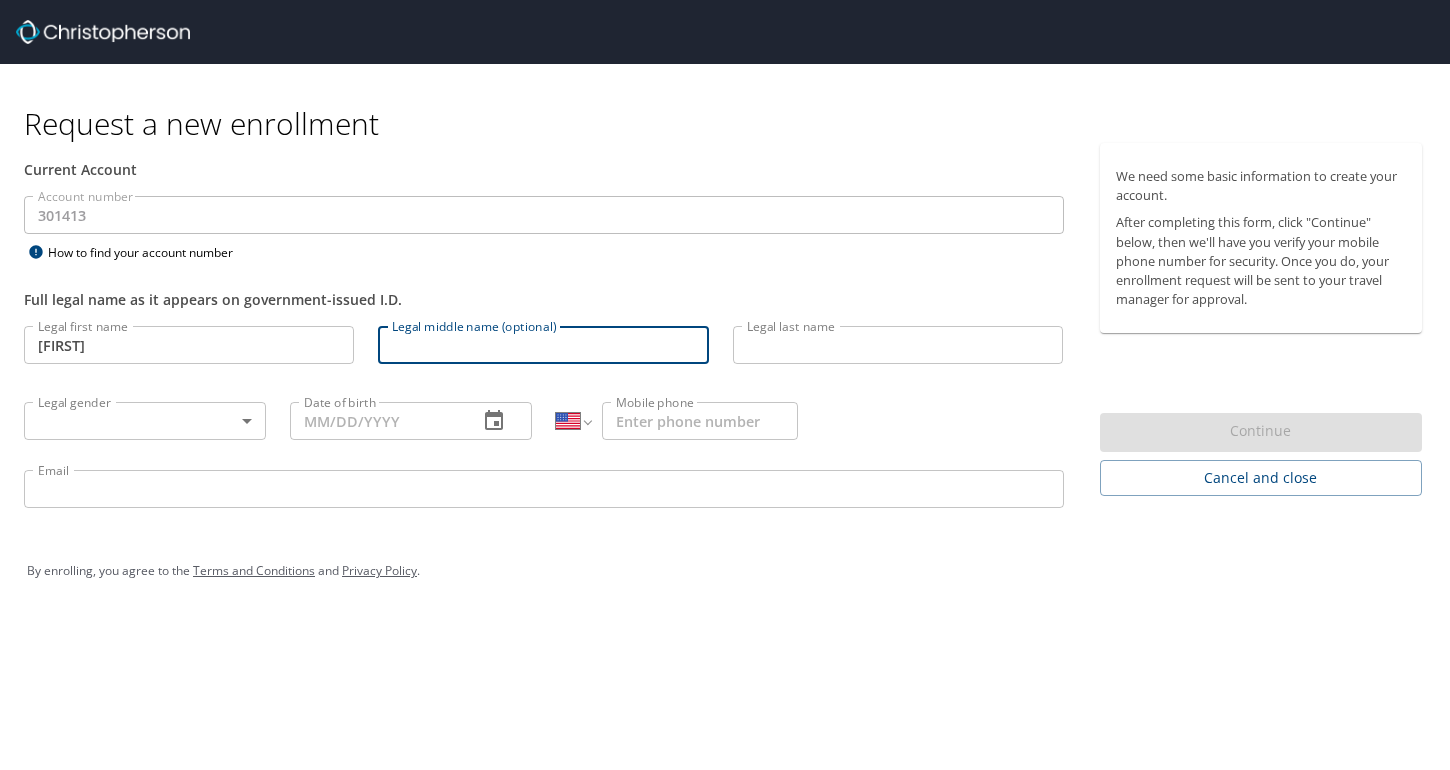 click on "Legal middle name (optional)" at bounding box center [543, 345] 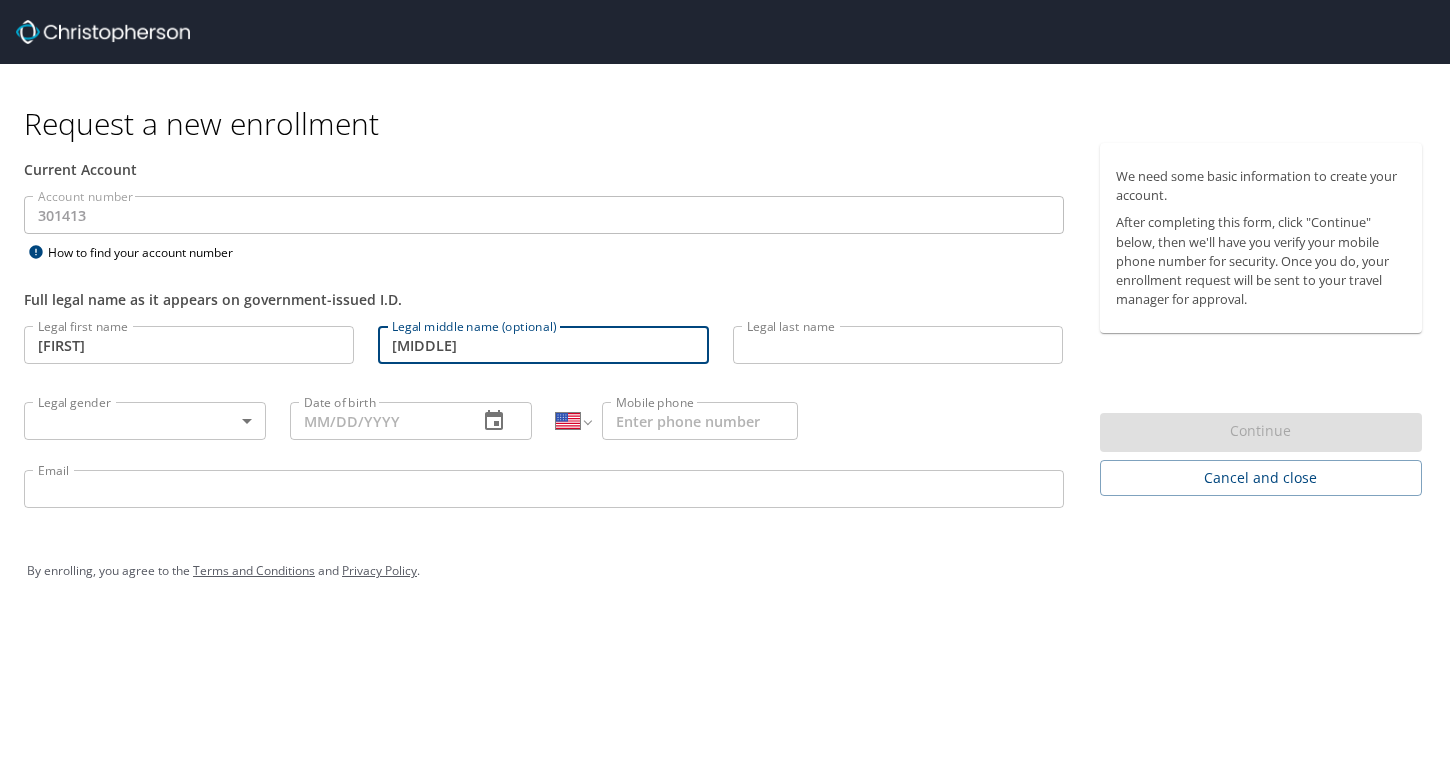 type on "[MIDDLE]" 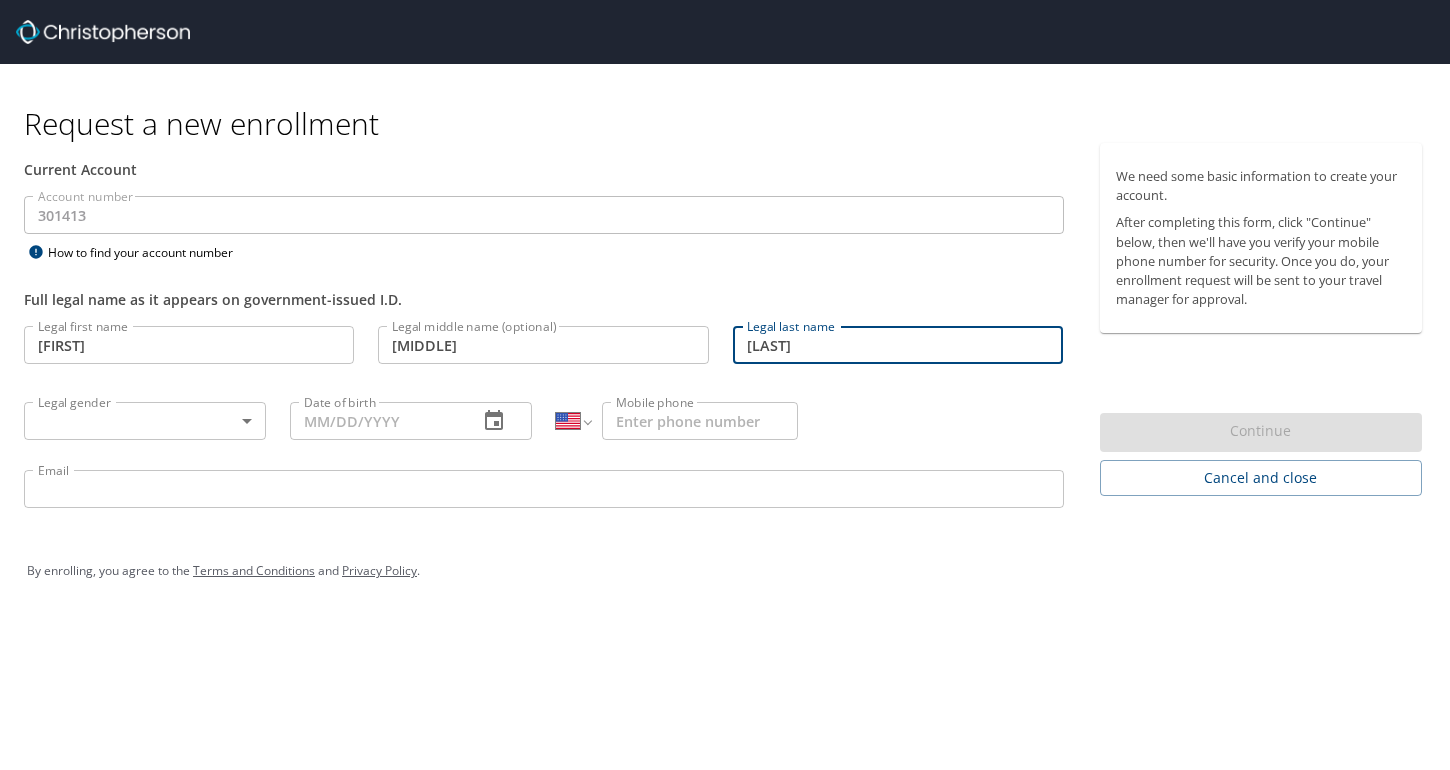 type on "[LAST]" 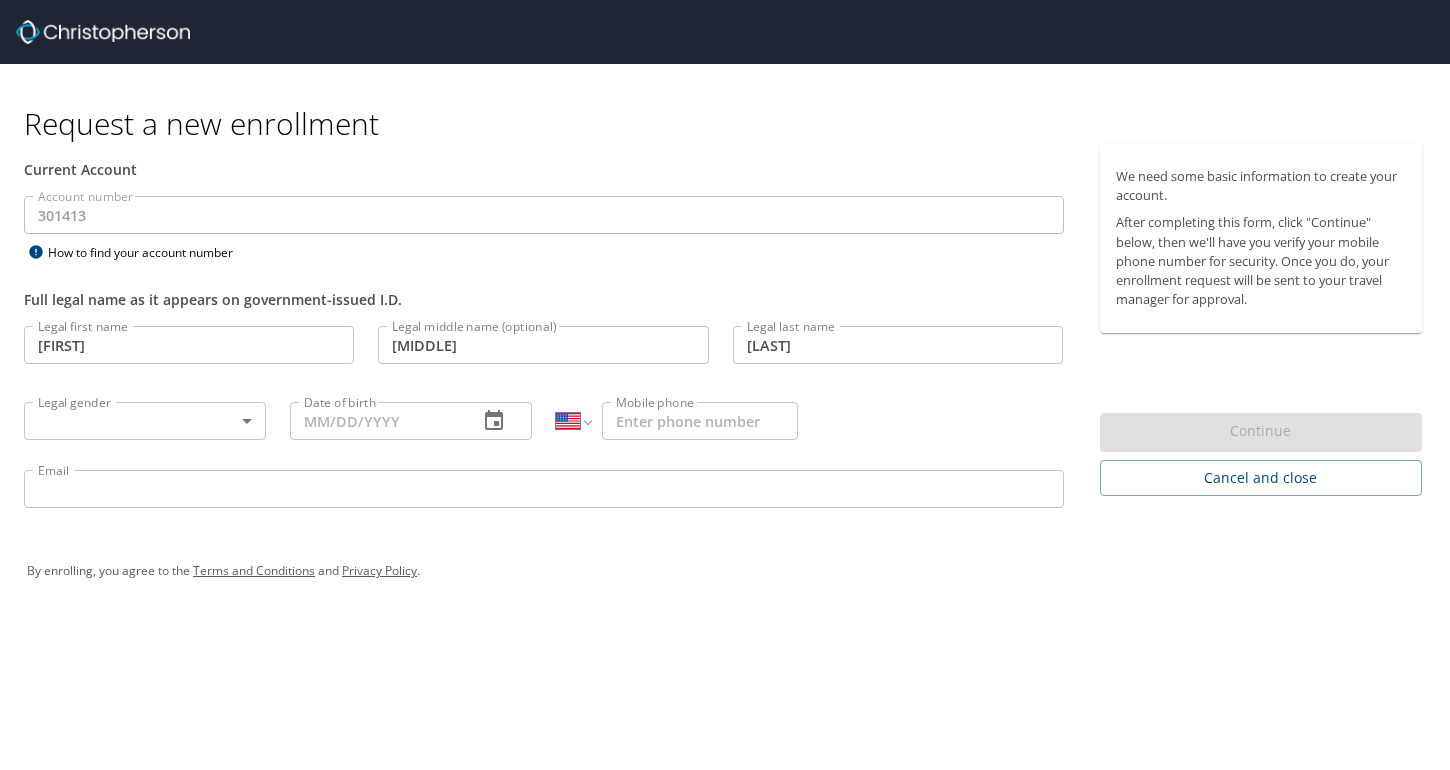 click on "Legal gender ​ Legal gender" at bounding box center [145, 420] 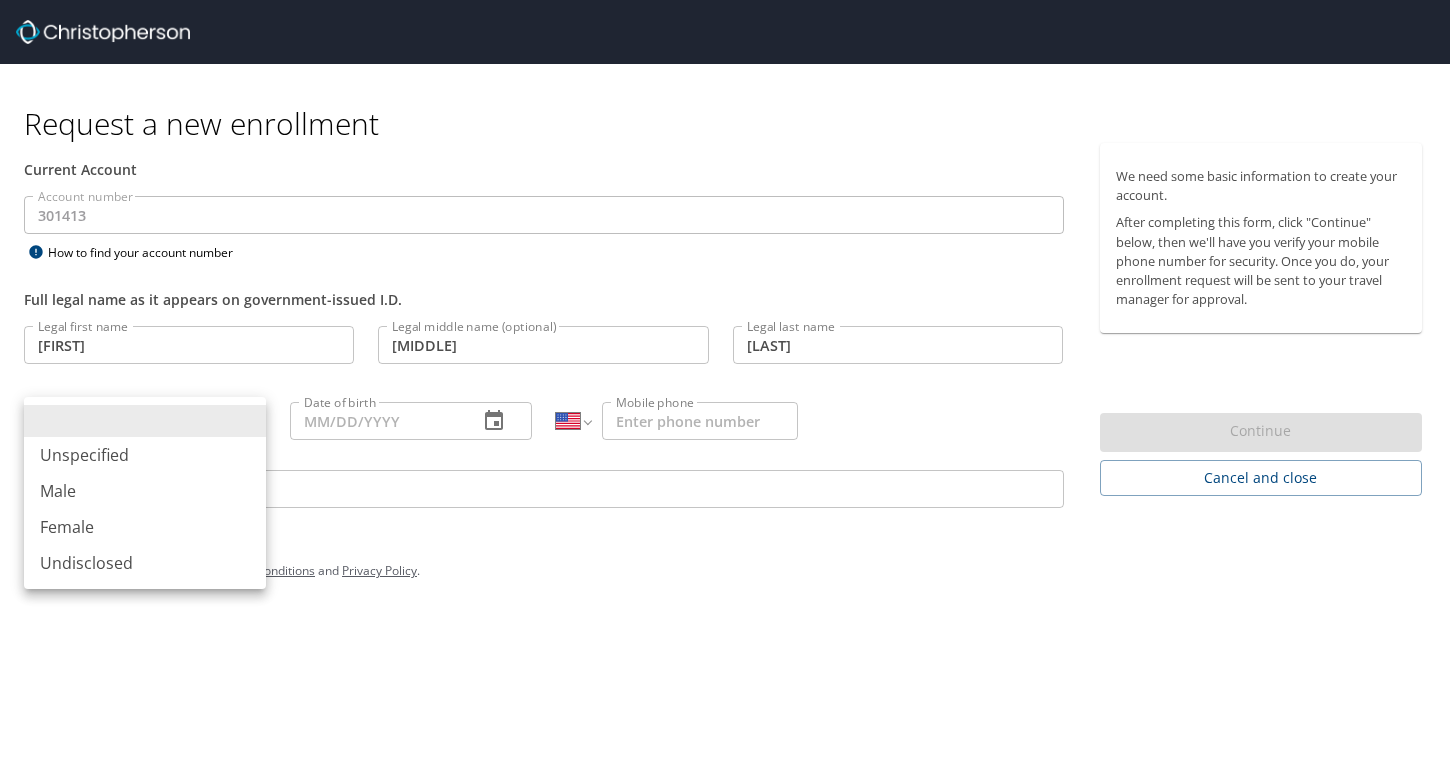 click on "Request a new enrollment Current Account Account number 301413 Account number  How to find your account number Full legal name as it appears on government-issued I.D. Legal first name [FIRST] Legal first name Legal middle name (optional) [MIDDLE] Legal middle name (optional) Legal last name [LAST] Legal last name Legal gender ​ Legal gender Date of birth Date of birth International Afghanistan Åland Islands Albania Algeria American Samoa Andorra Angola Anguilla Antigua and Barbuda Argentina Armenia Aruba Ascension Island Australia Austria Azerbaijan Bahamas Bahrain Bangladesh Barbados Belarus Belgium Belize Benin Bermuda Bhutan Bolivia Bonaire, Sint Eustatius and Saba Bosnia and Herzegovina Botswana Brazil British Indian Ocean Territory Brunei Darussalam Bulgaria Burkina Faso Burma Burundi Cambodia Cameroon Canada Cape Verde Cayman Islands Central African Republic Chad Chile China Christmas Island Cocos (Keeling) Islands Colombia Comoros Congo Congo, Democratic Republic of the Cook Islands Costa Rica Cuba" at bounding box center [725, 385] 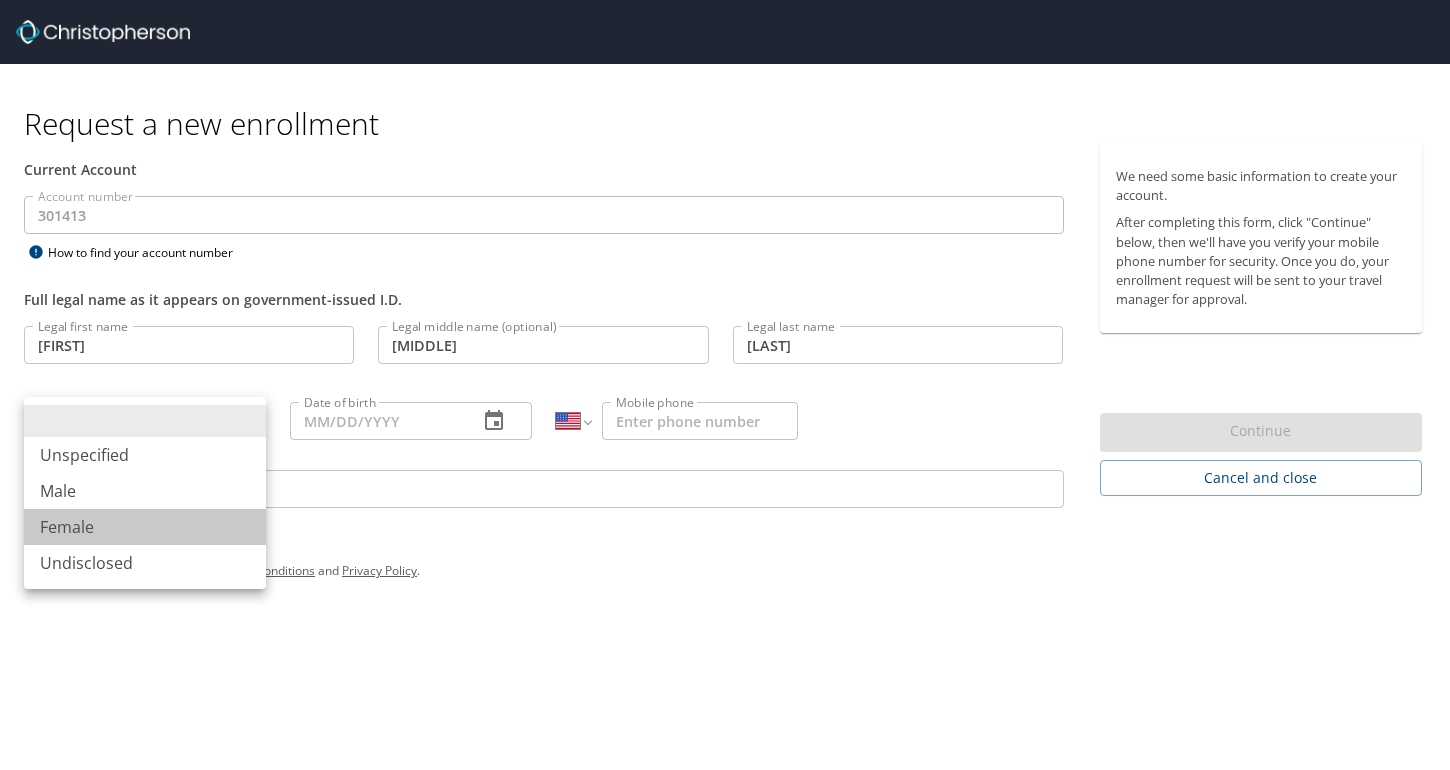 click on "Female" at bounding box center [145, 527] 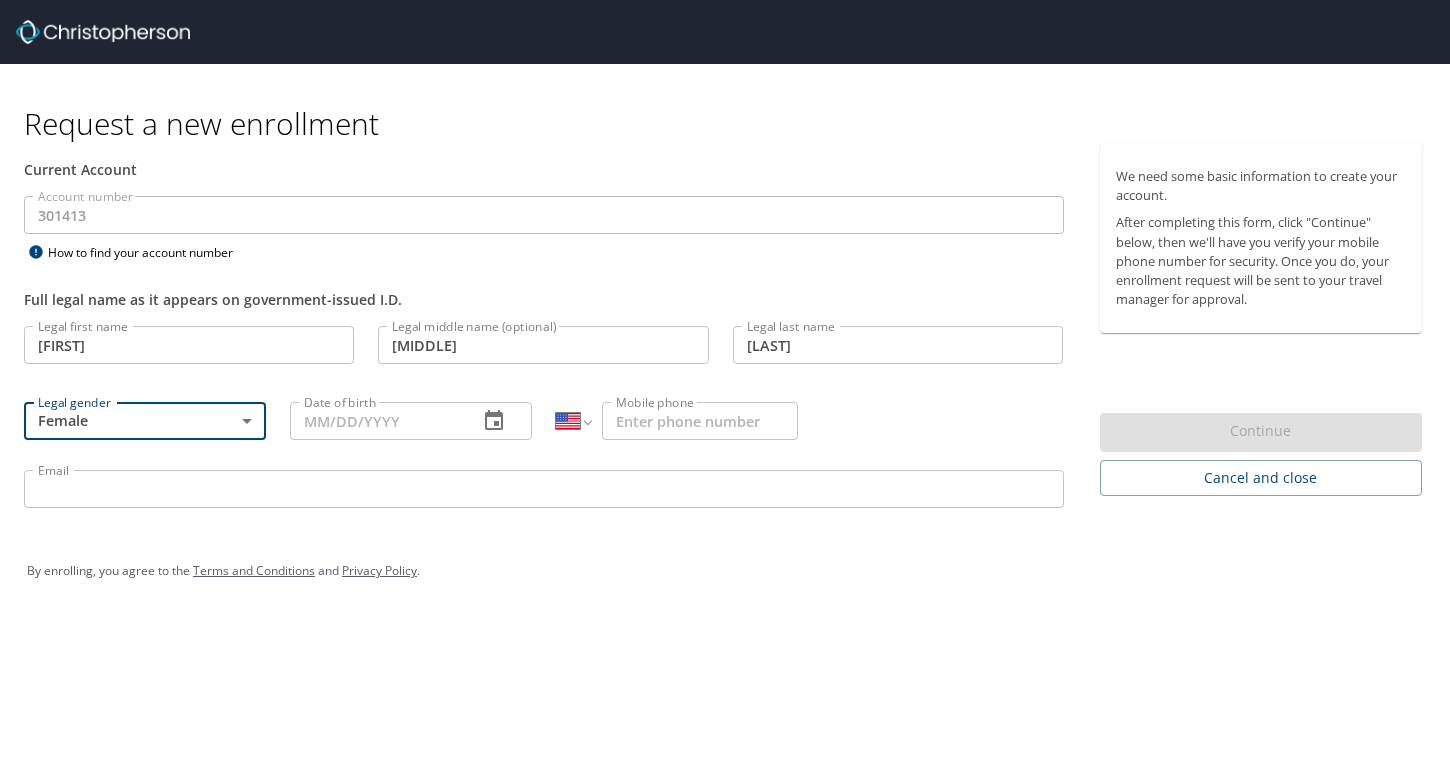 click on "Date of birth" at bounding box center (376, 421) 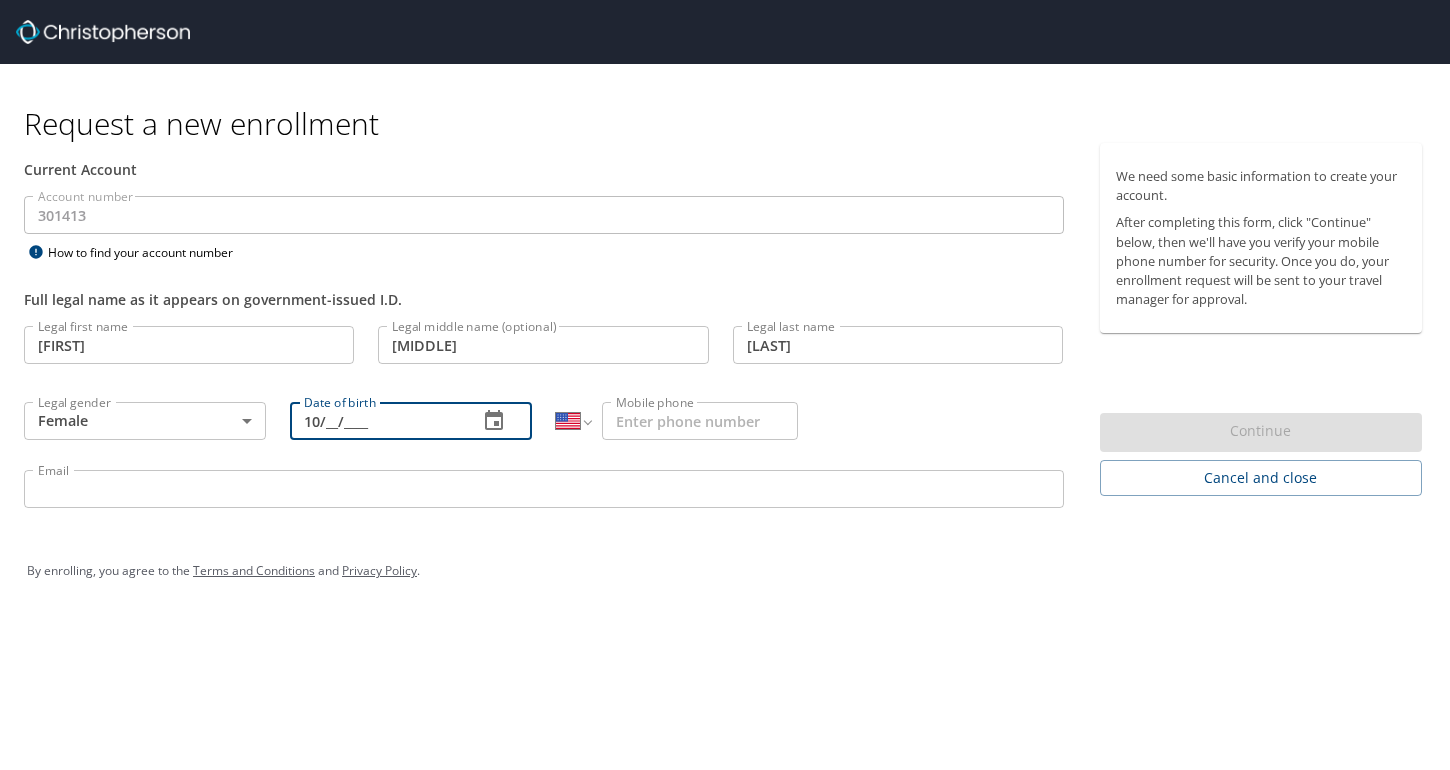 type on "1_/__/____" 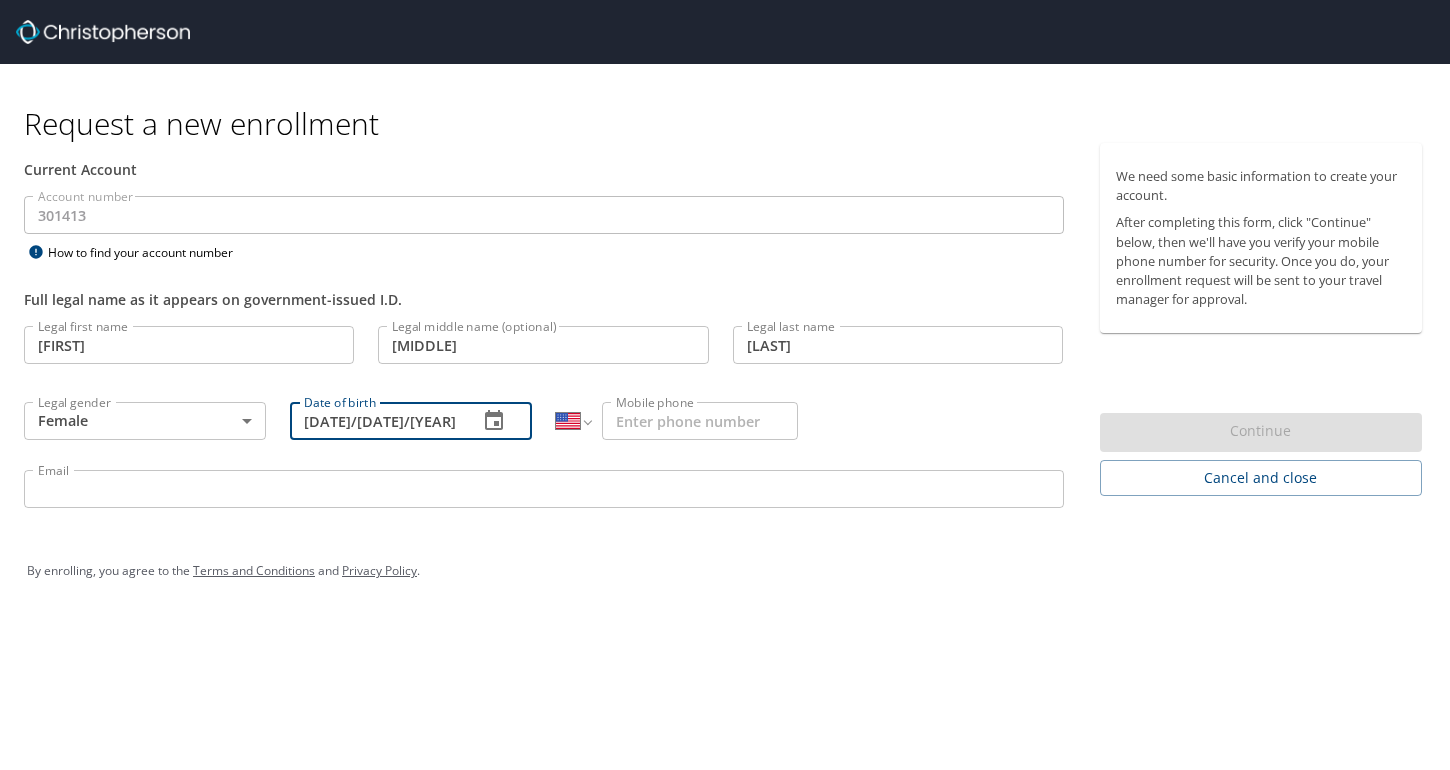 type on "[DATE]" 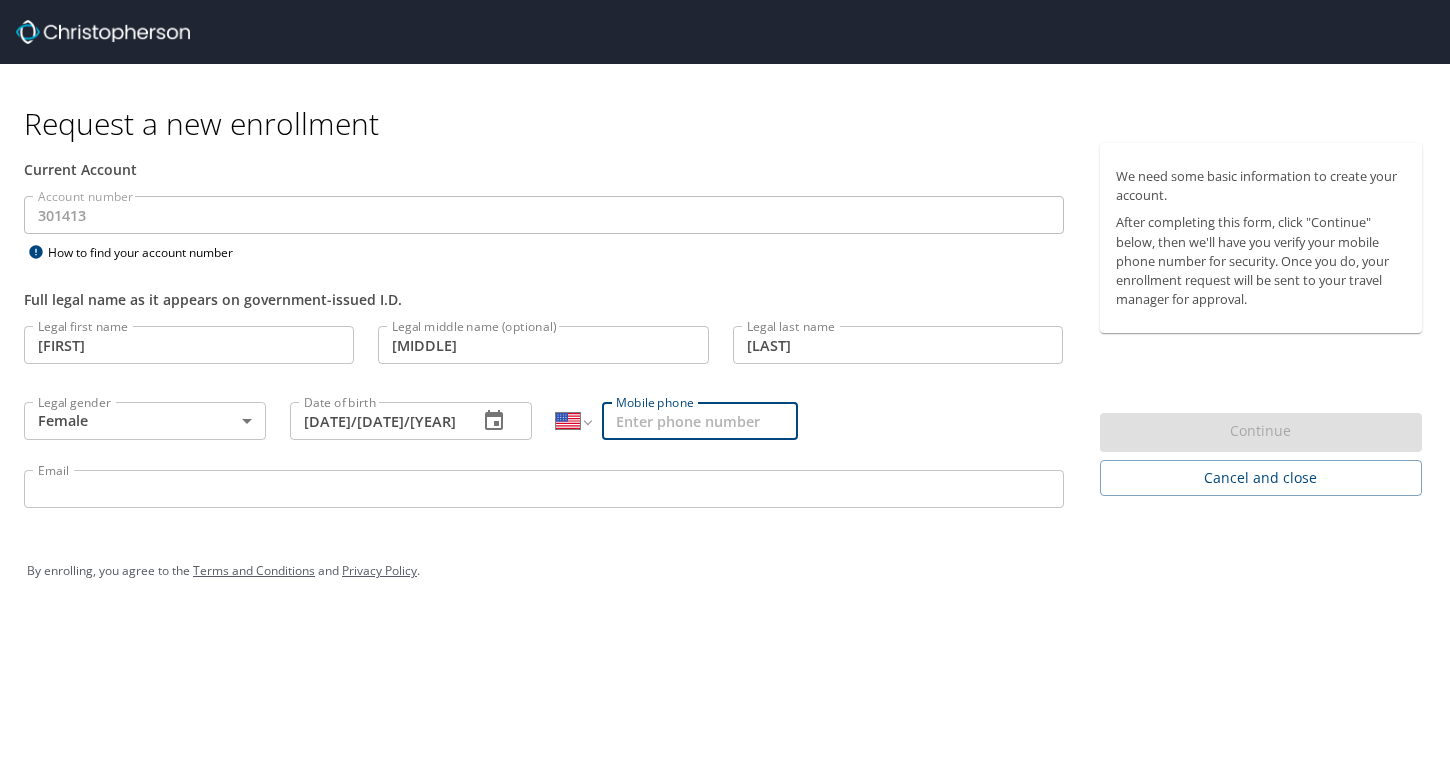 click on "Mobile phone" at bounding box center (700, 421) 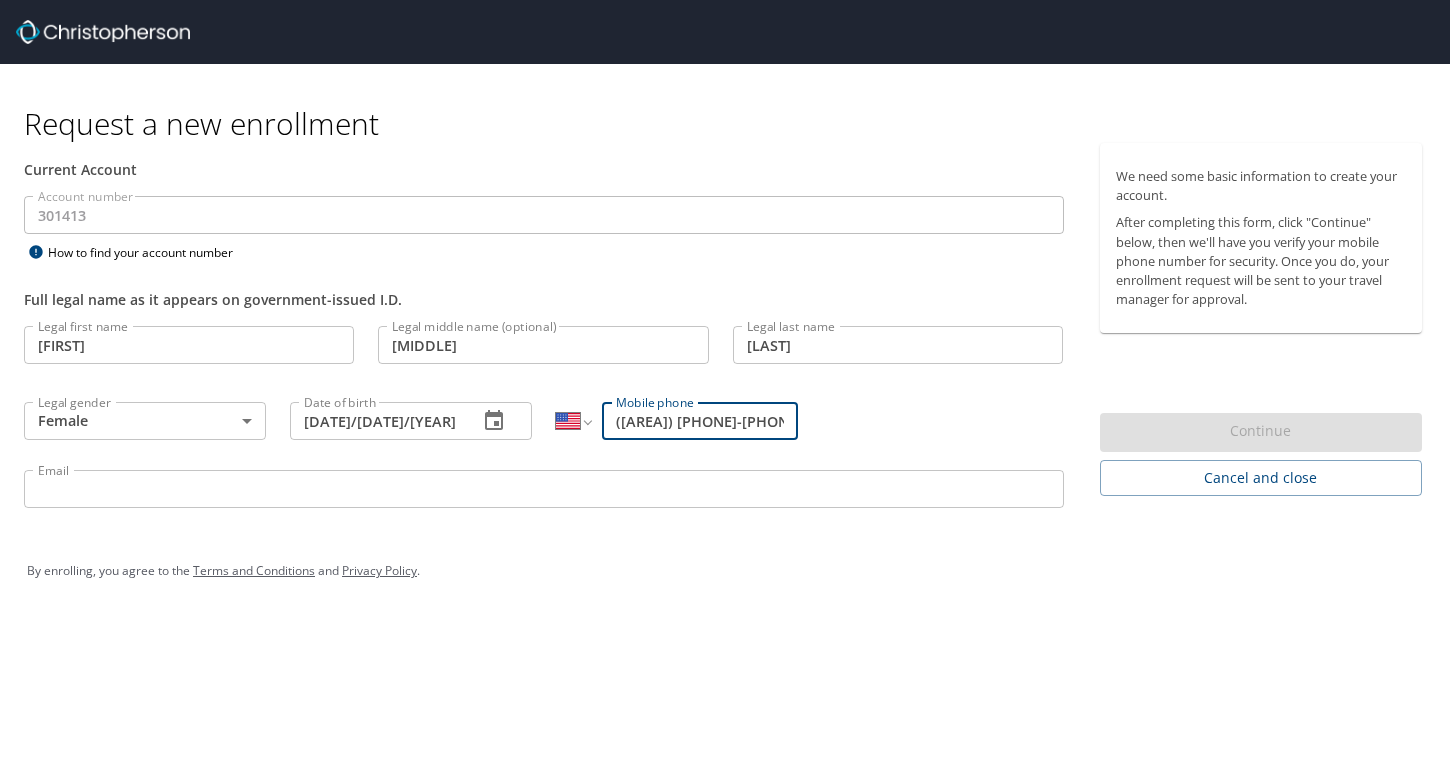 type on "[PHONE]" 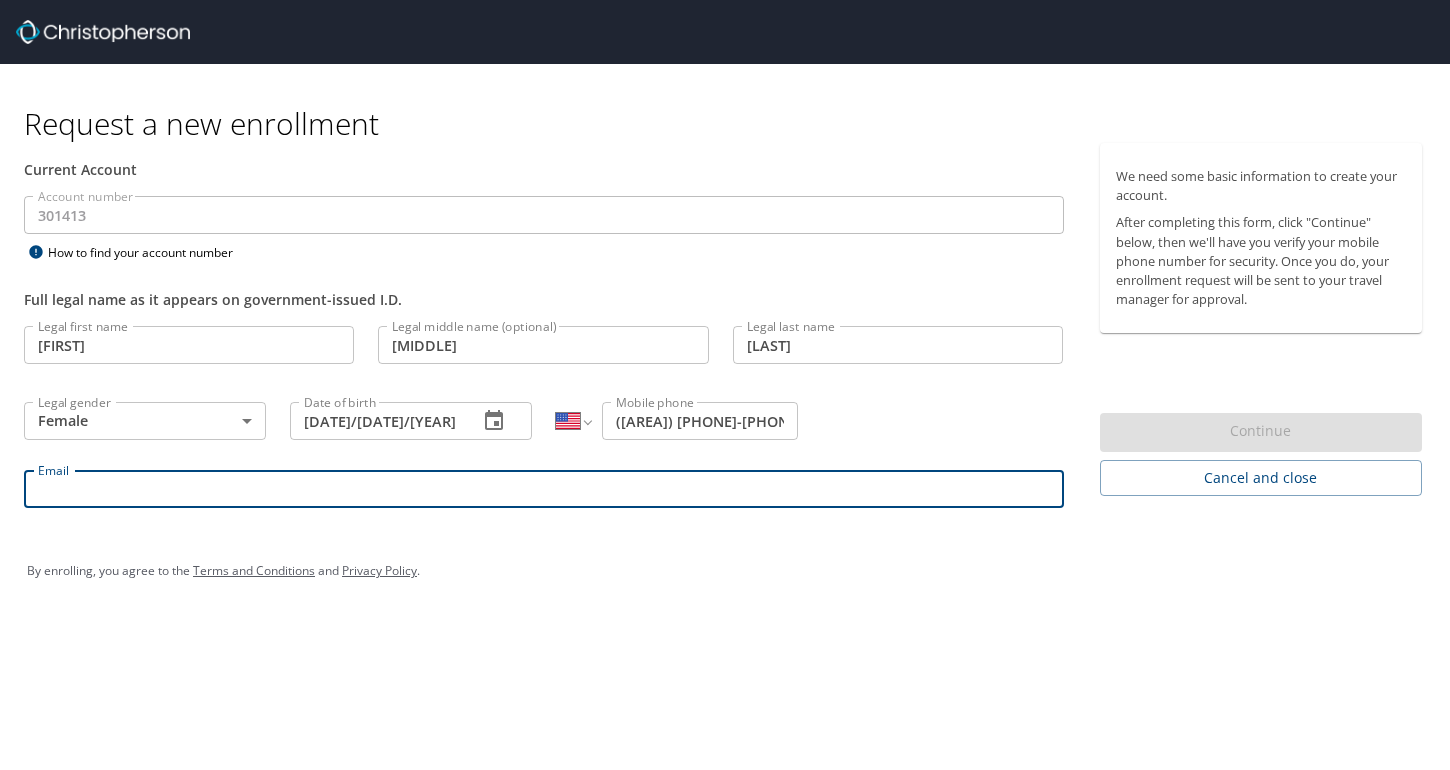 type on "[EMAIL]" 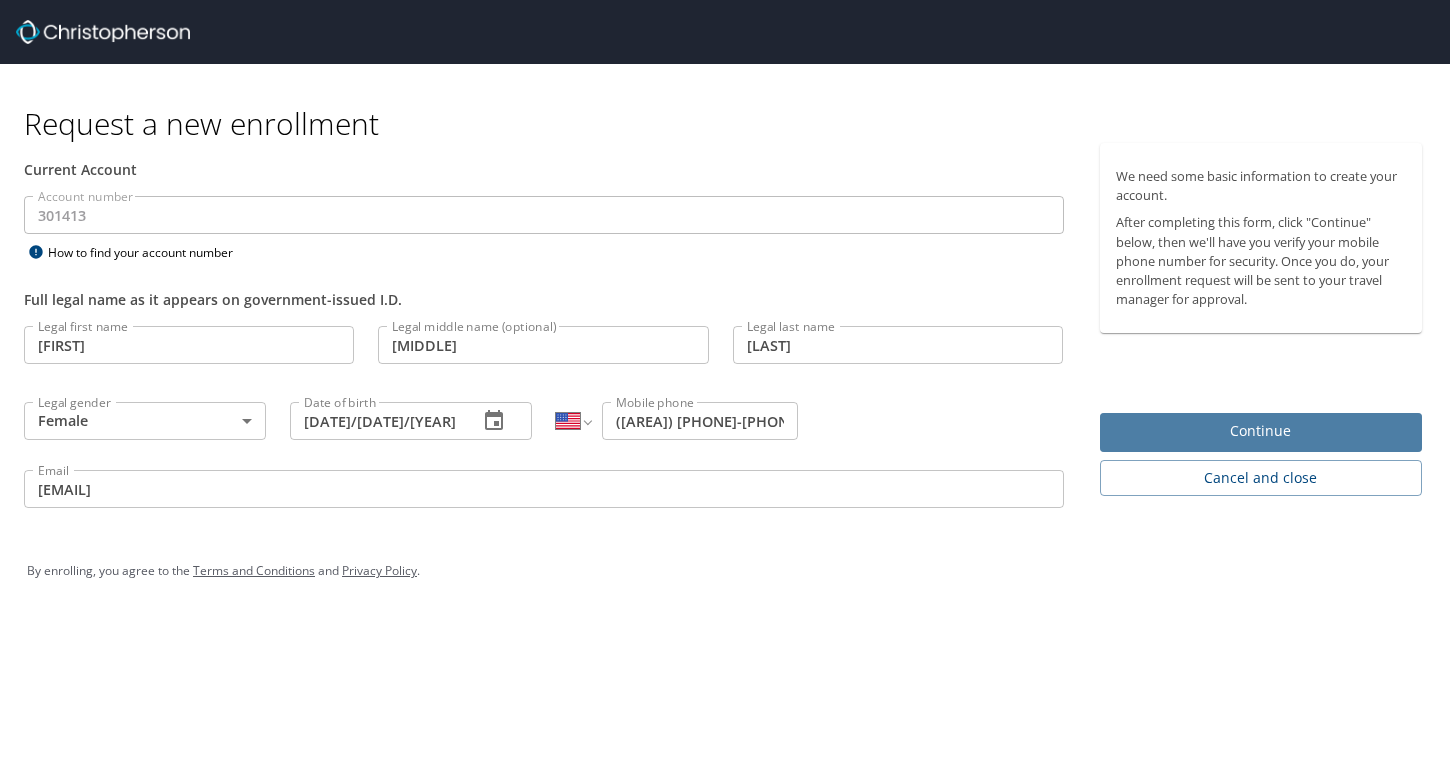 click on "Continue" at bounding box center (1261, 431) 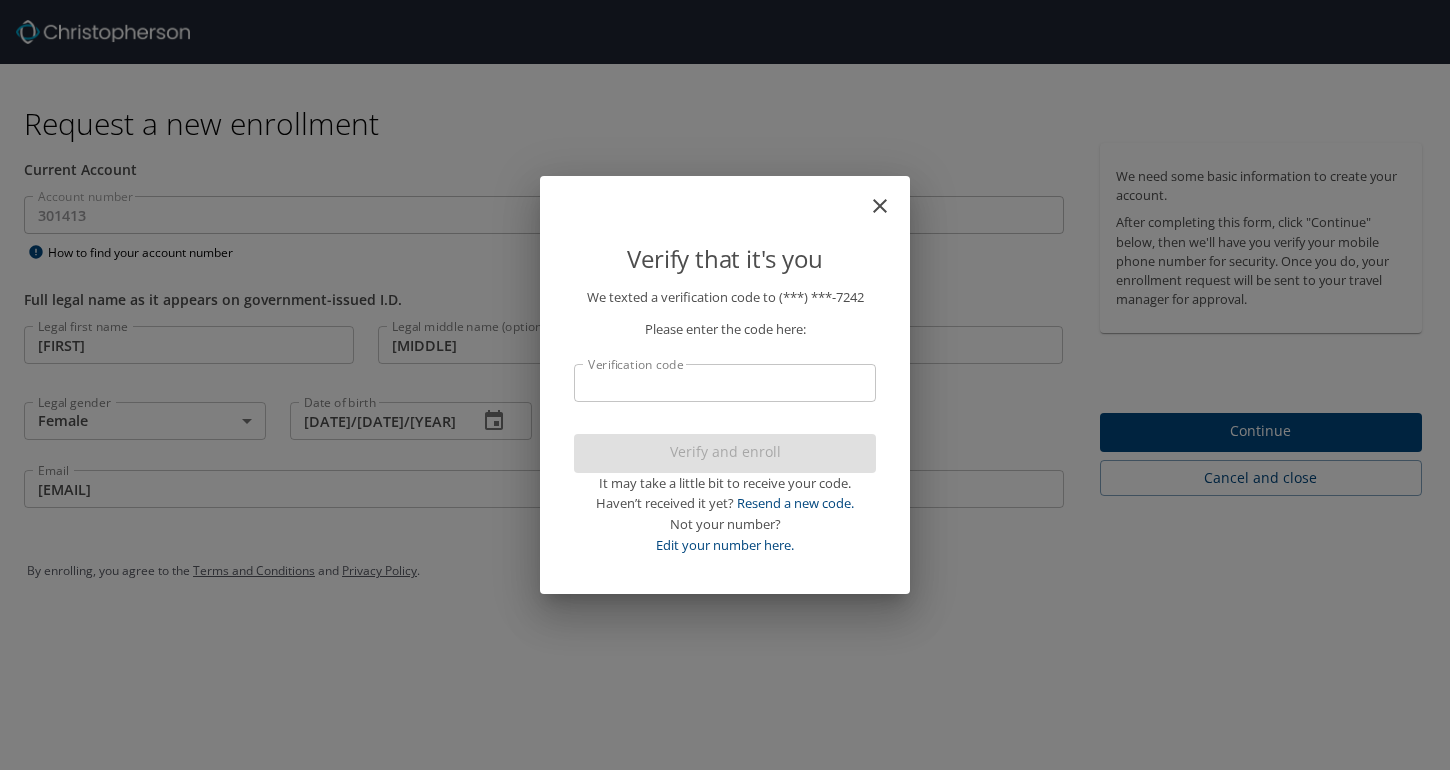 click on "Verification code" at bounding box center [725, 383] 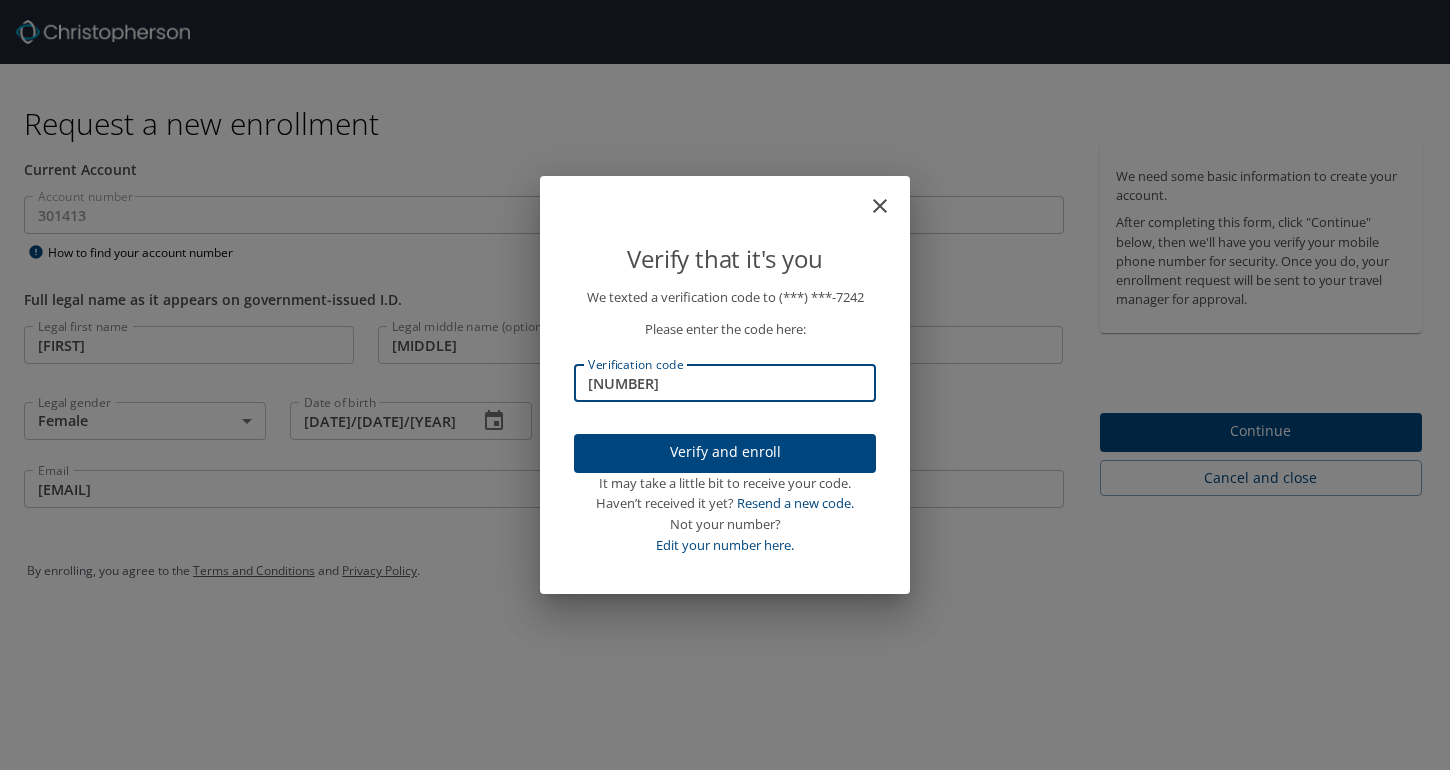 type on "776855" 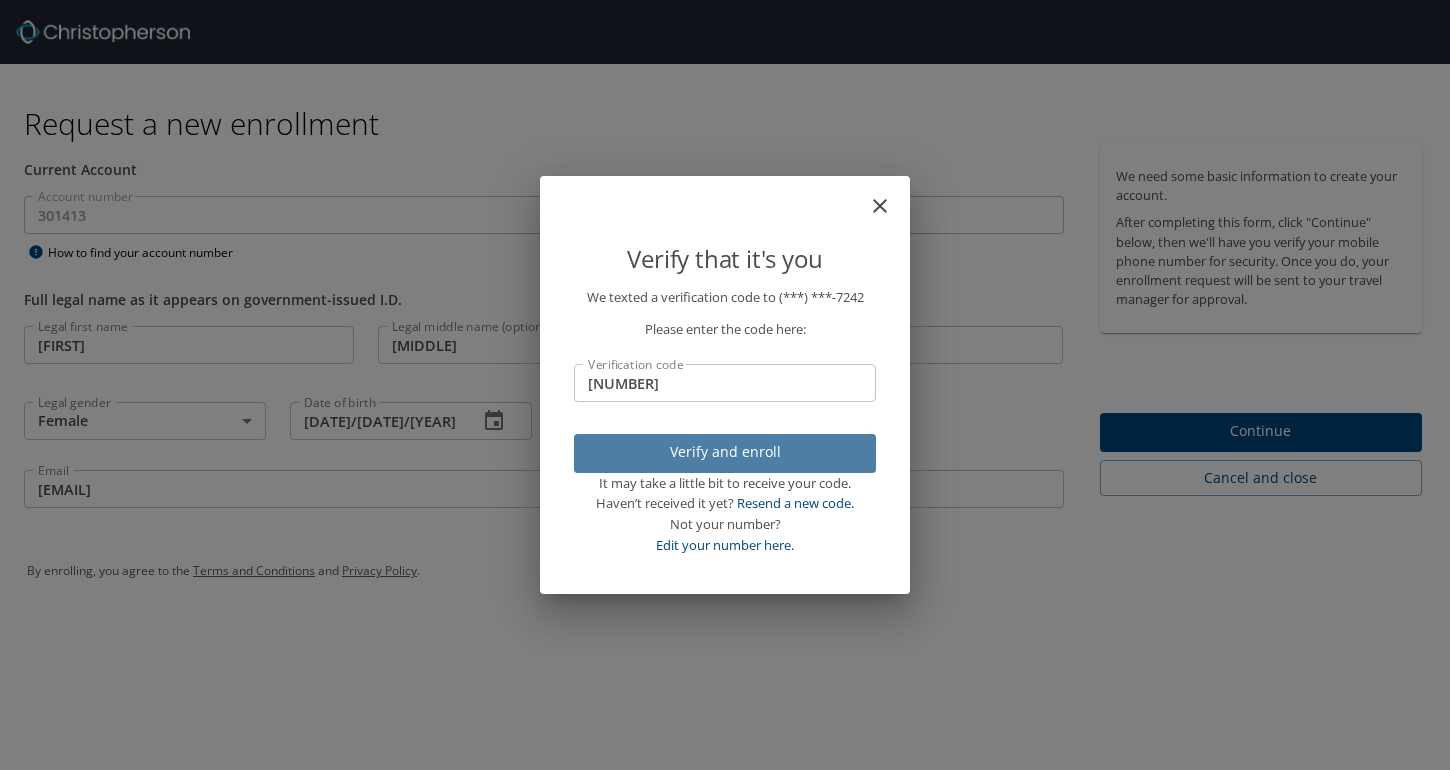 click on "Verify and enroll" at bounding box center (725, 453) 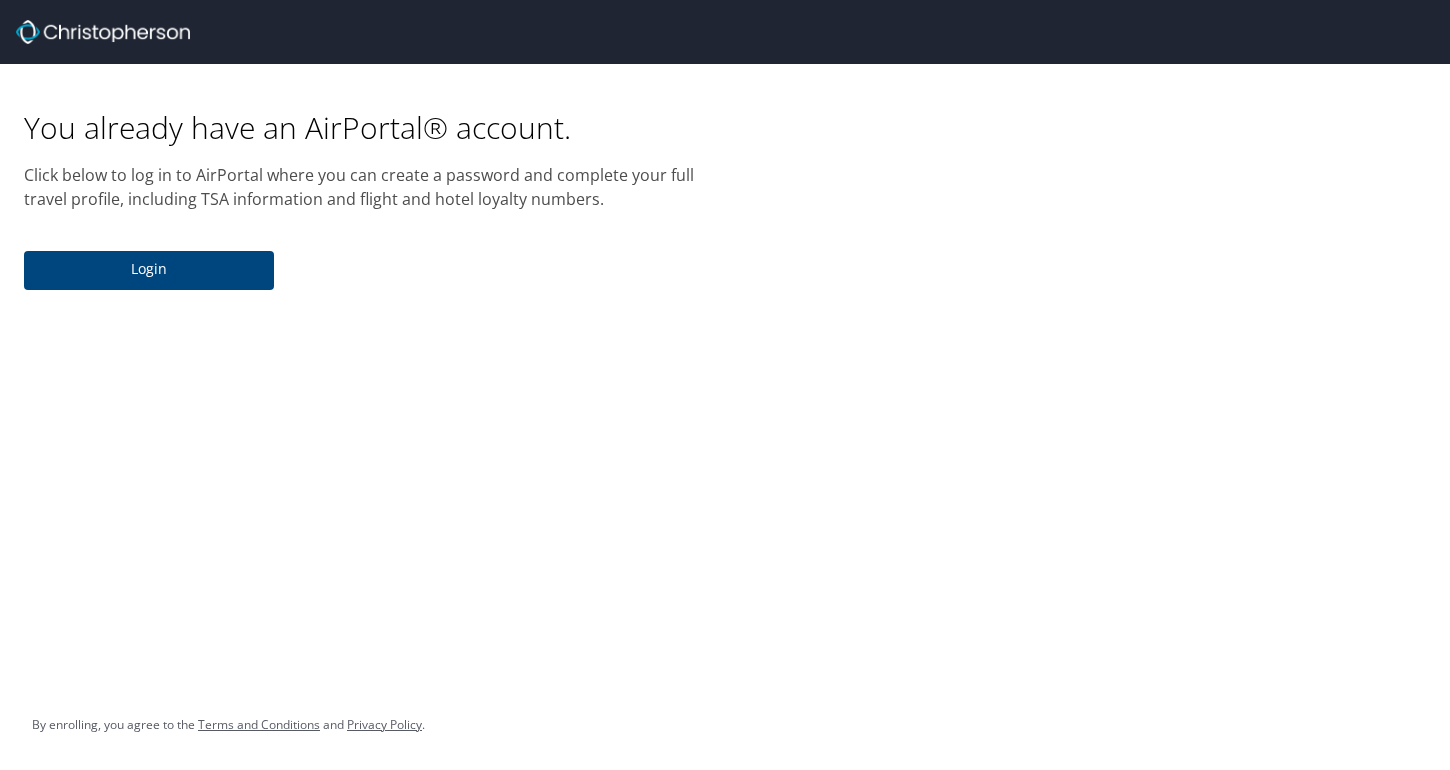 click on "Login" at bounding box center [149, 269] 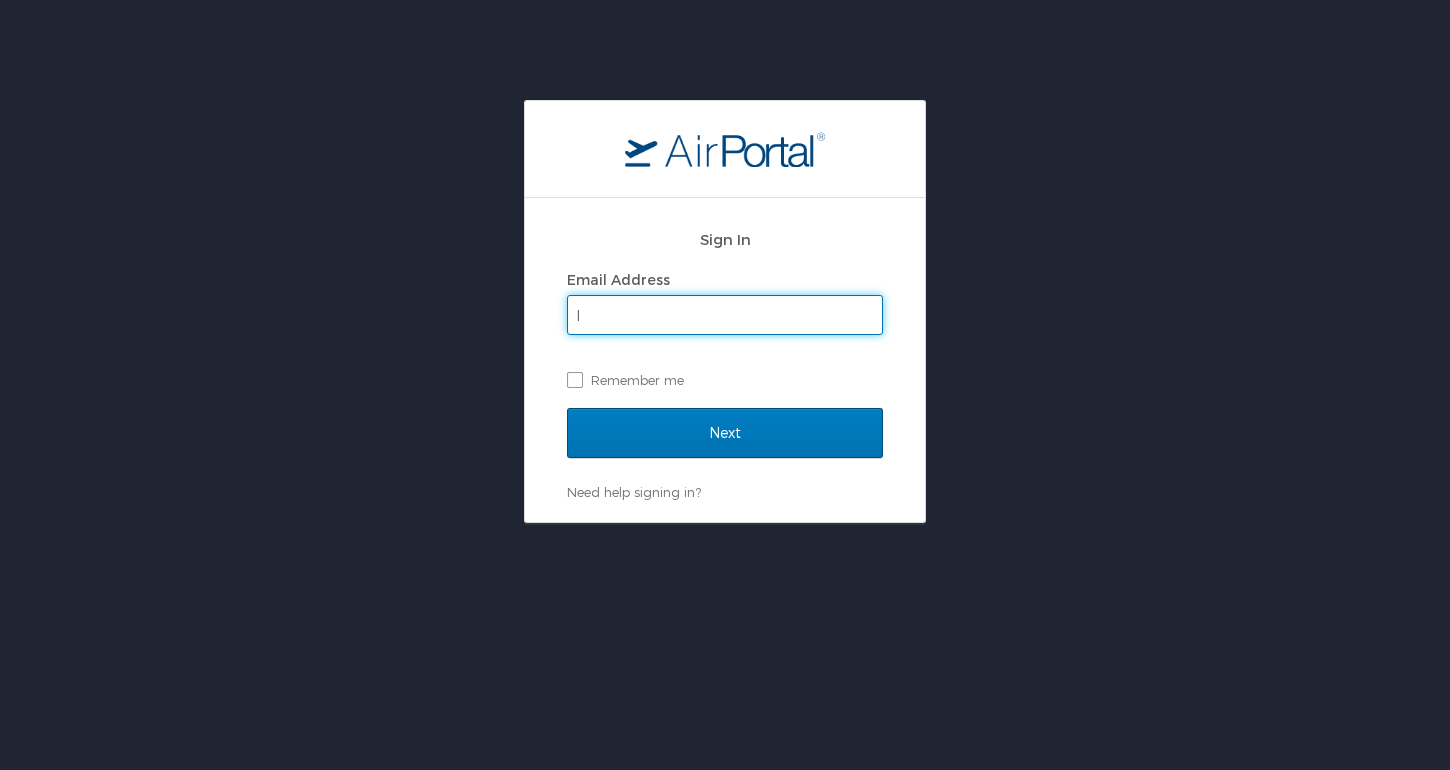 type on "[EMAIL]" 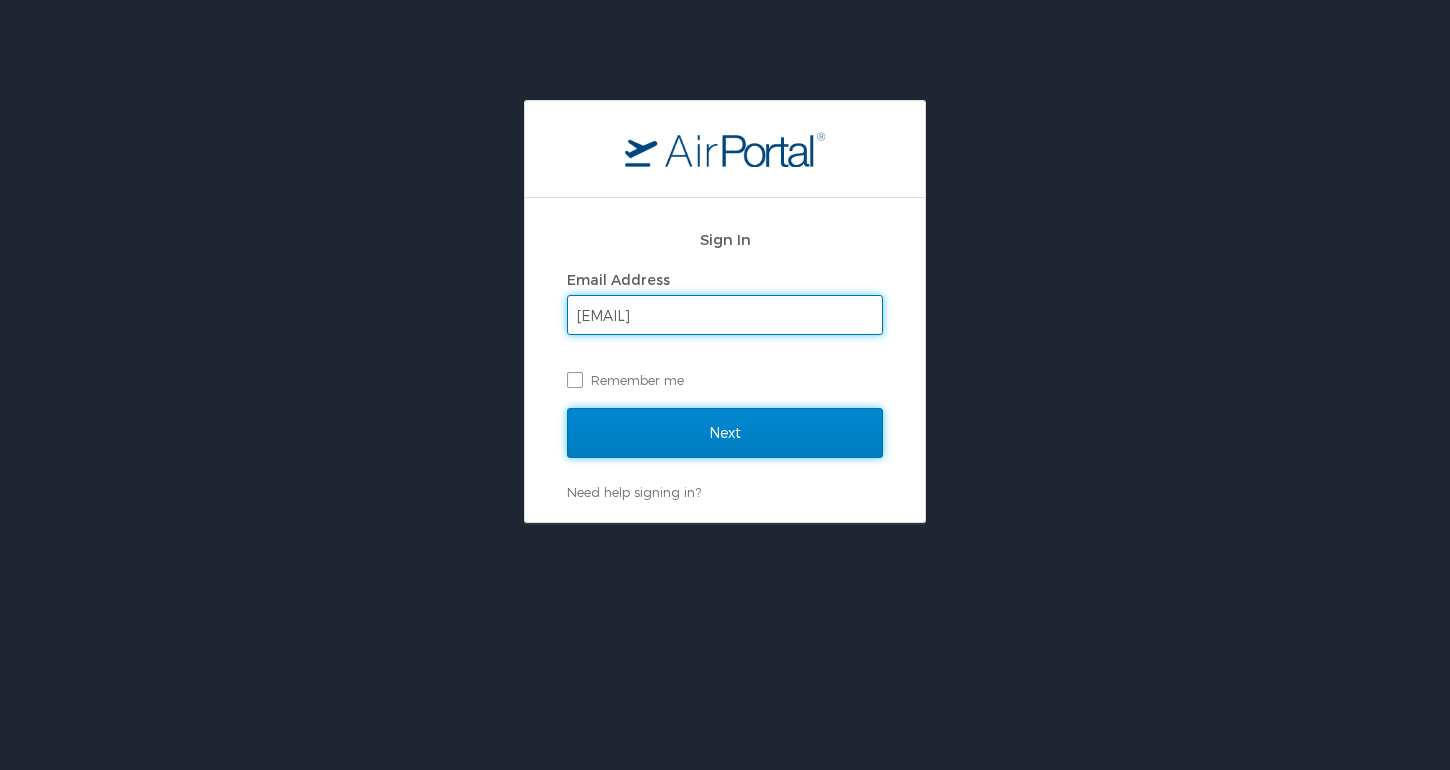 click on "Next" at bounding box center (725, 433) 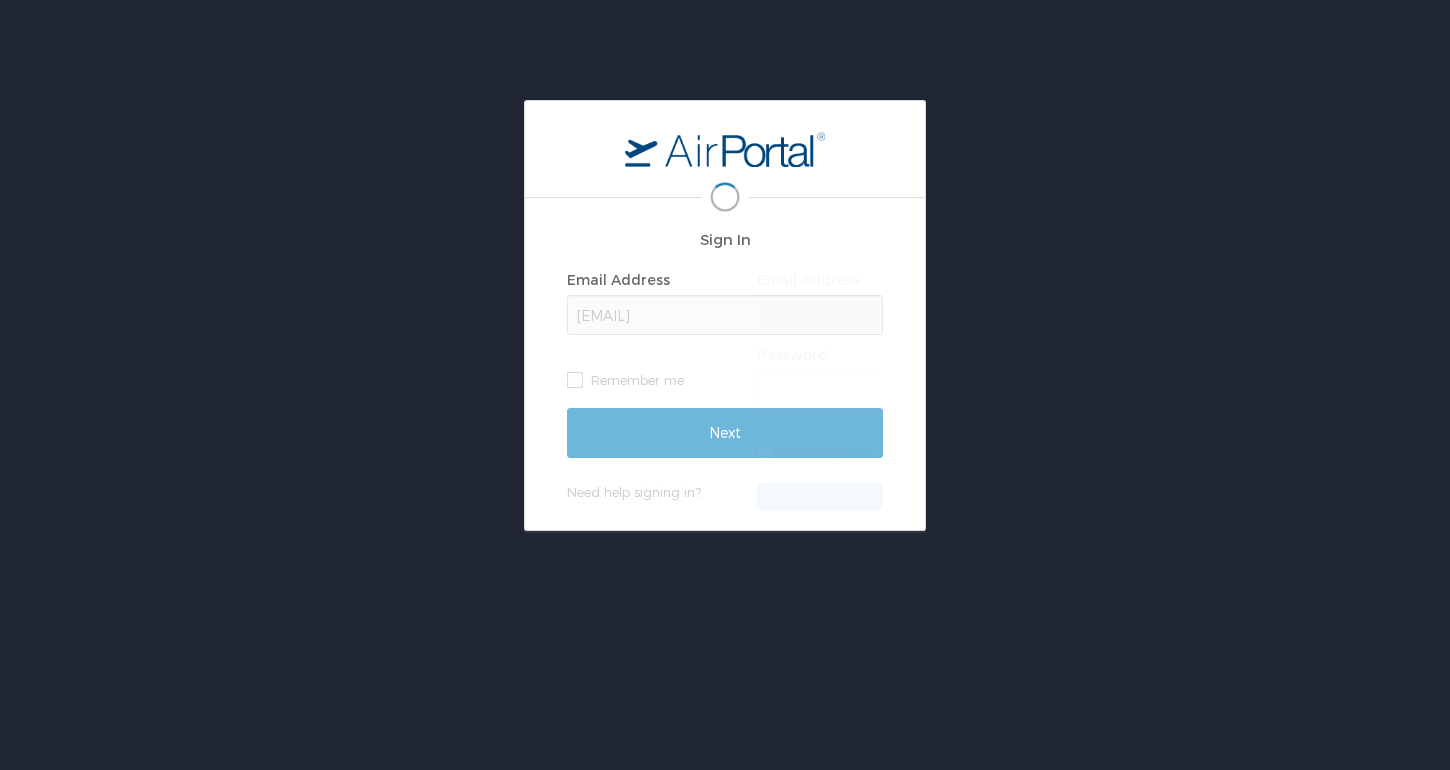 scroll, scrollTop: 0, scrollLeft: 0, axis: both 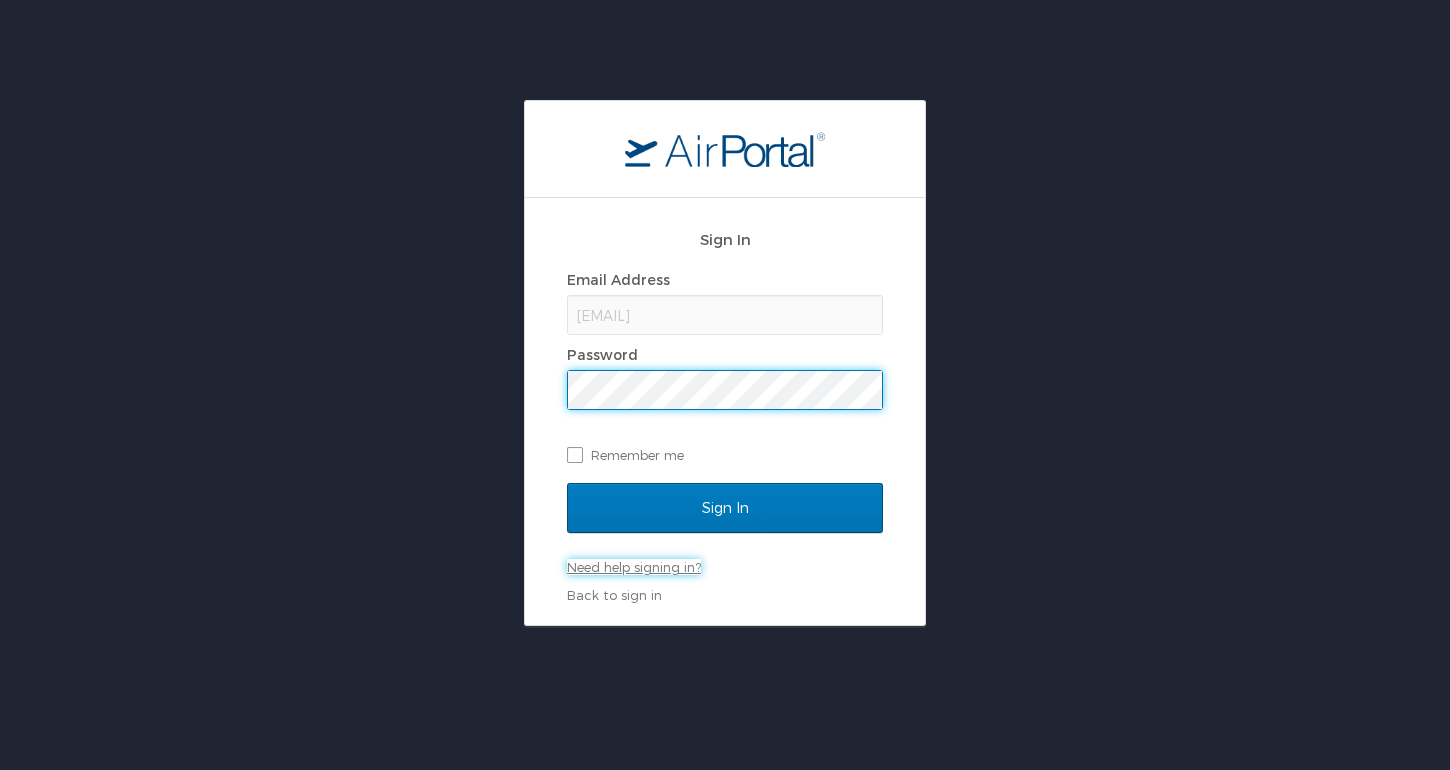 click on "Need help signing in?" at bounding box center (634, 567) 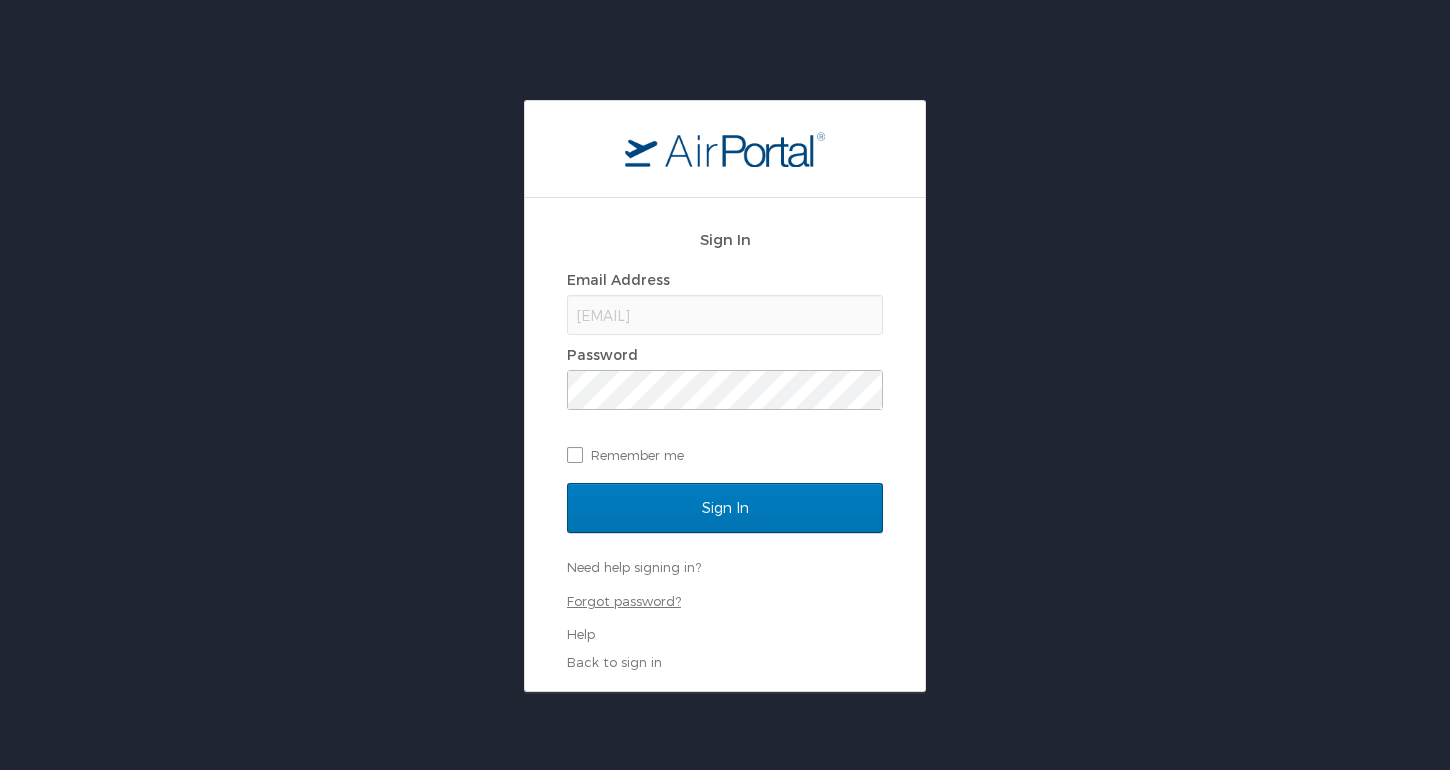click on "Forgot password?" at bounding box center (624, 601) 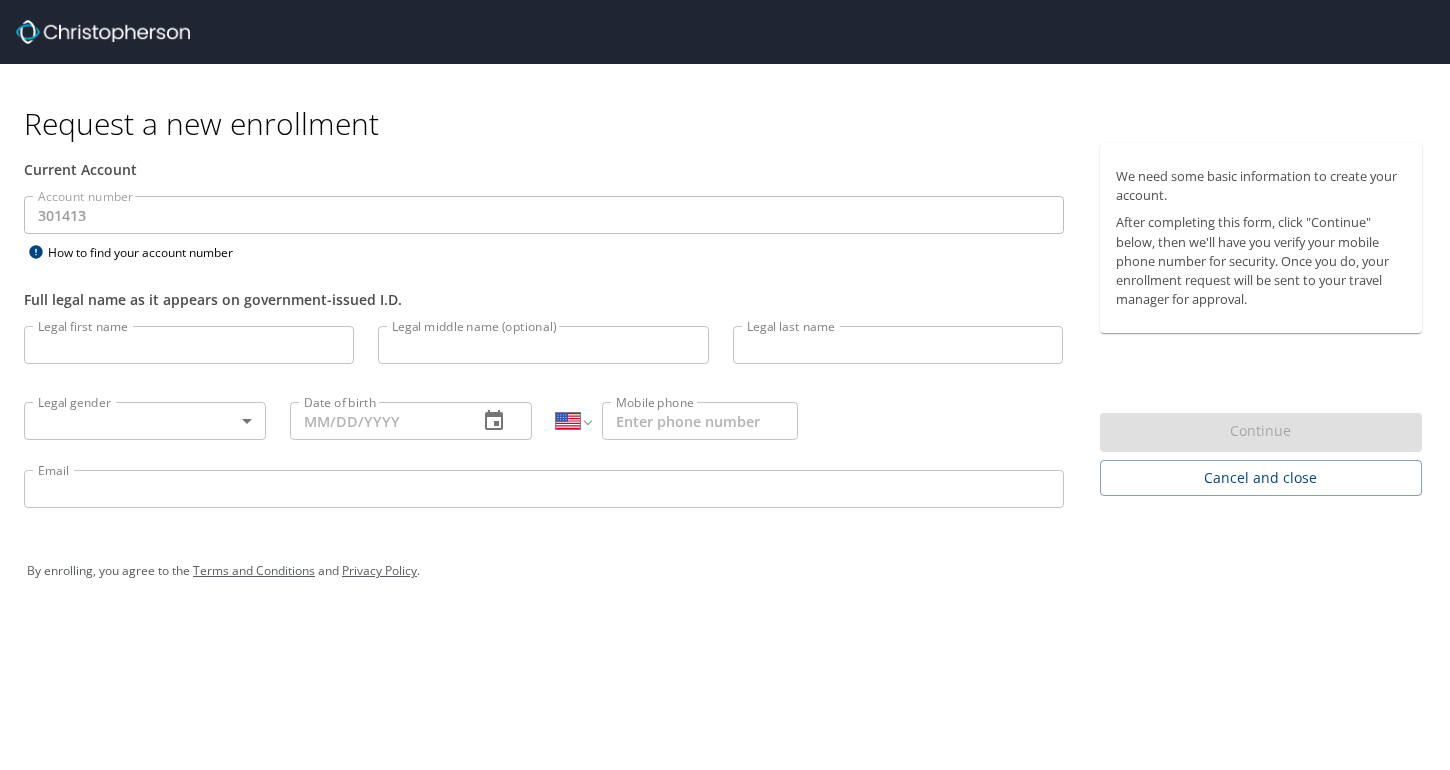 select on "US" 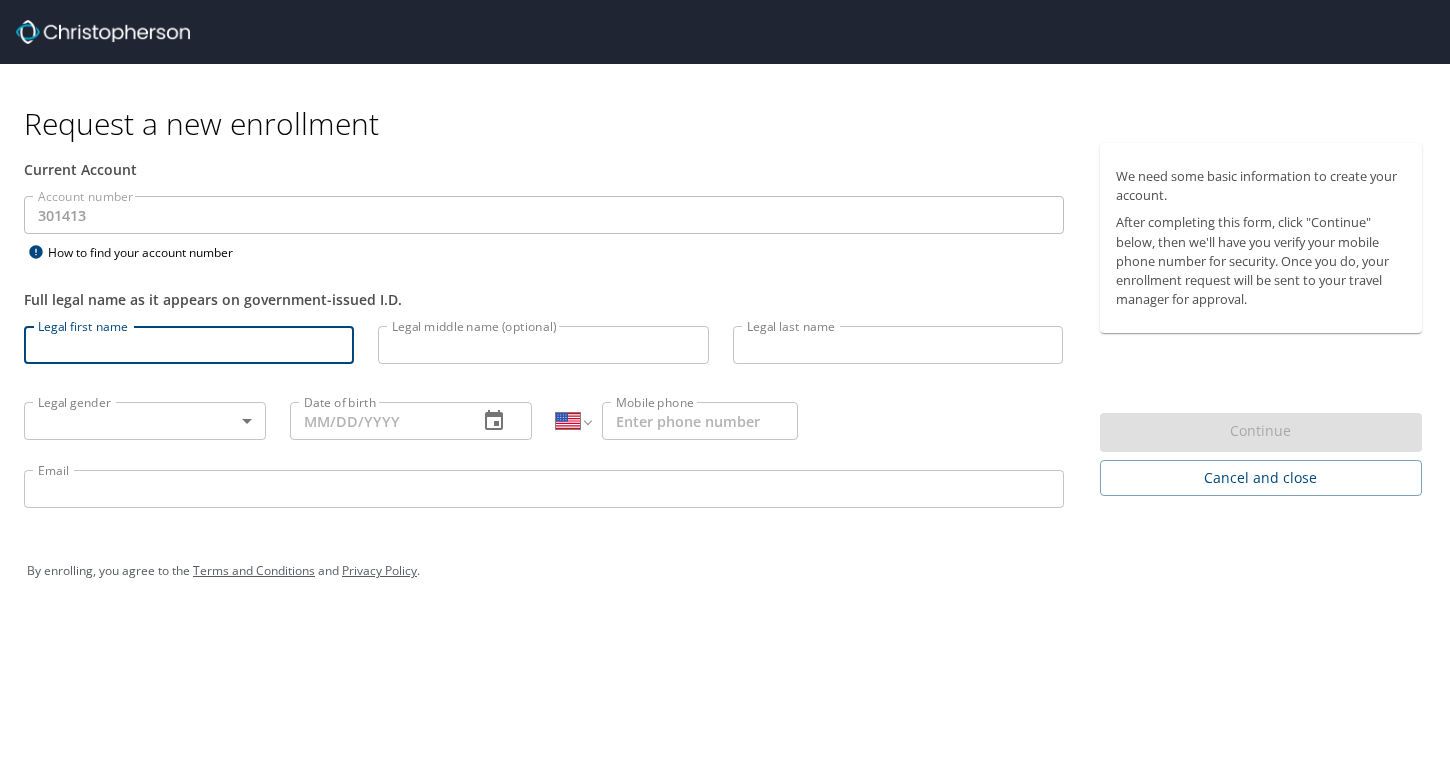 type on "[FIRST]" 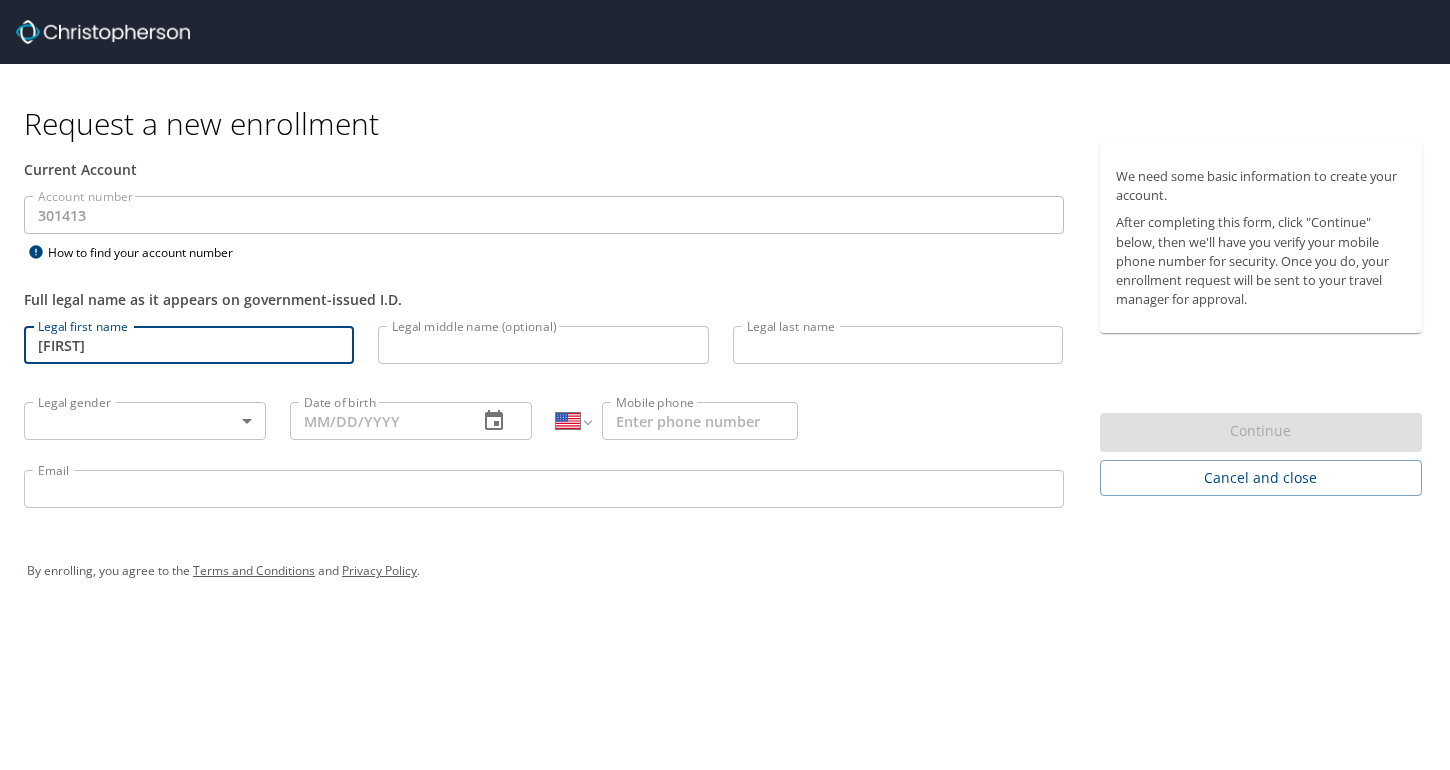 type on "[LAST]" 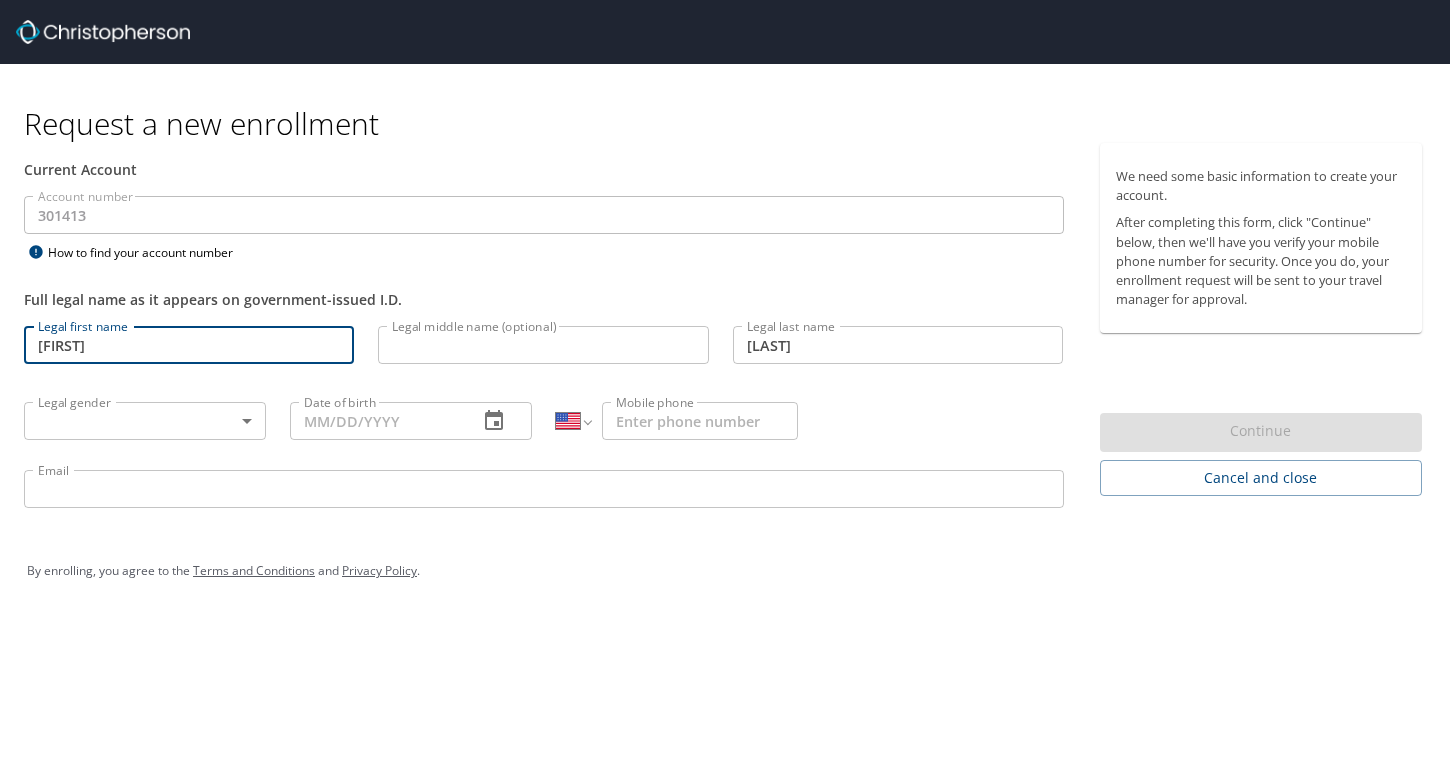 type on "([PHONE])" 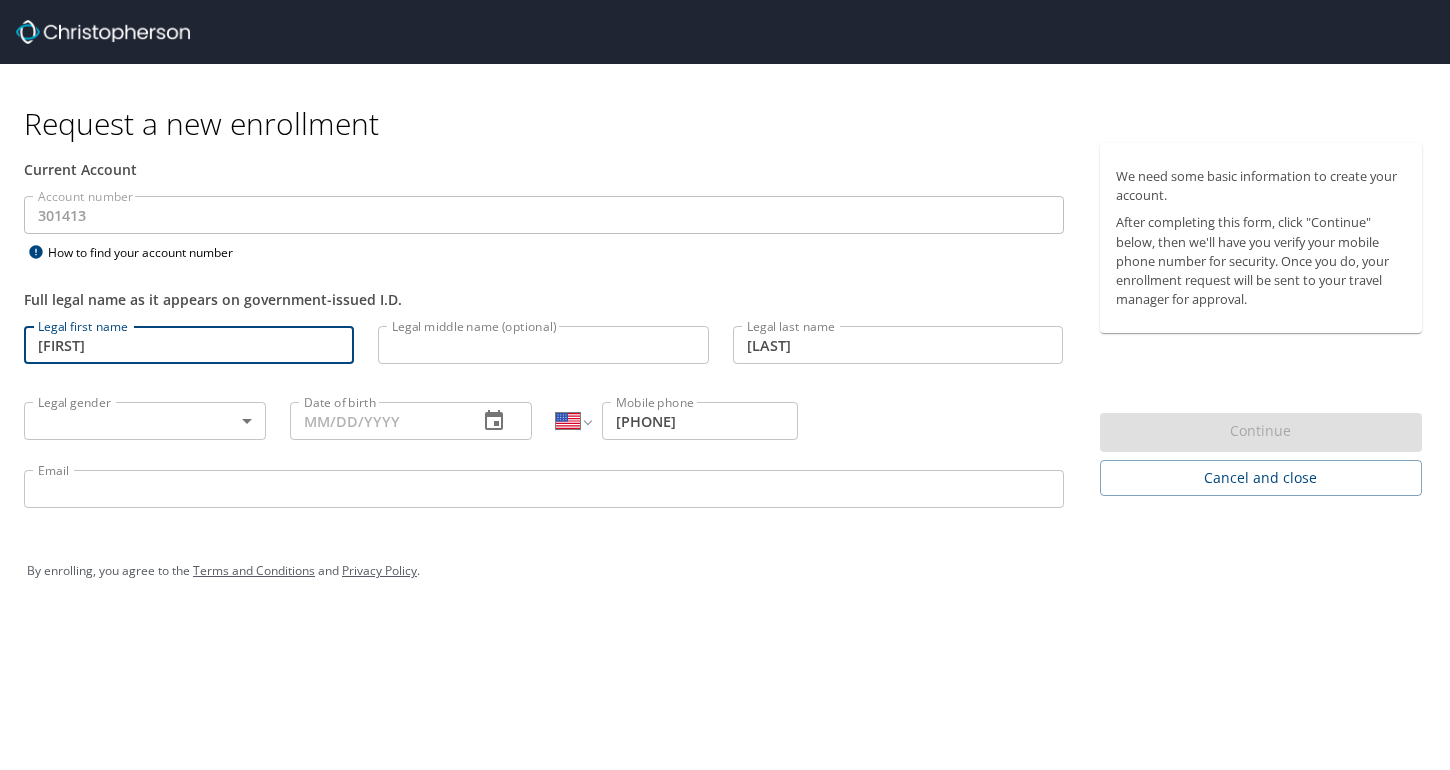 click on "[LAST]" at bounding box center [898, 345] 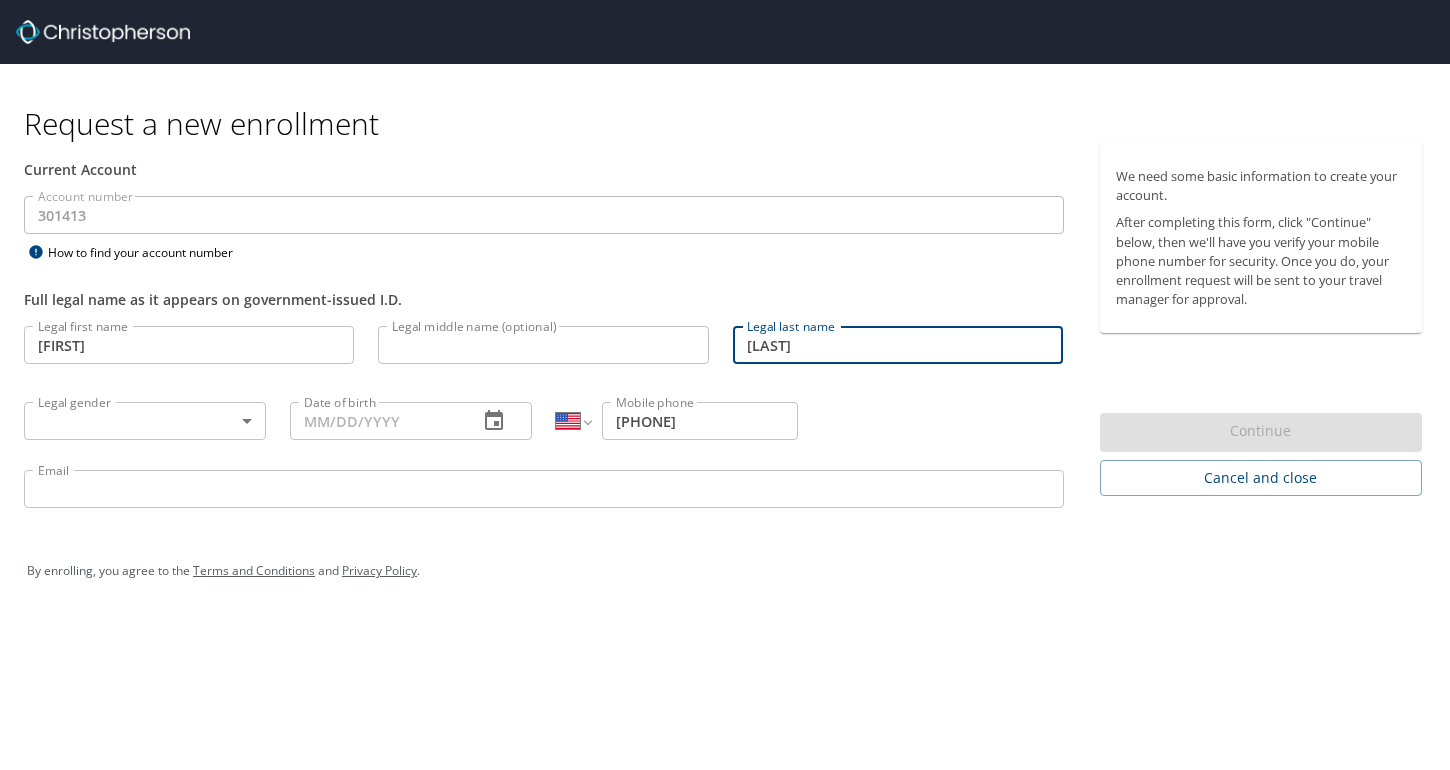 type on "[LAST]" 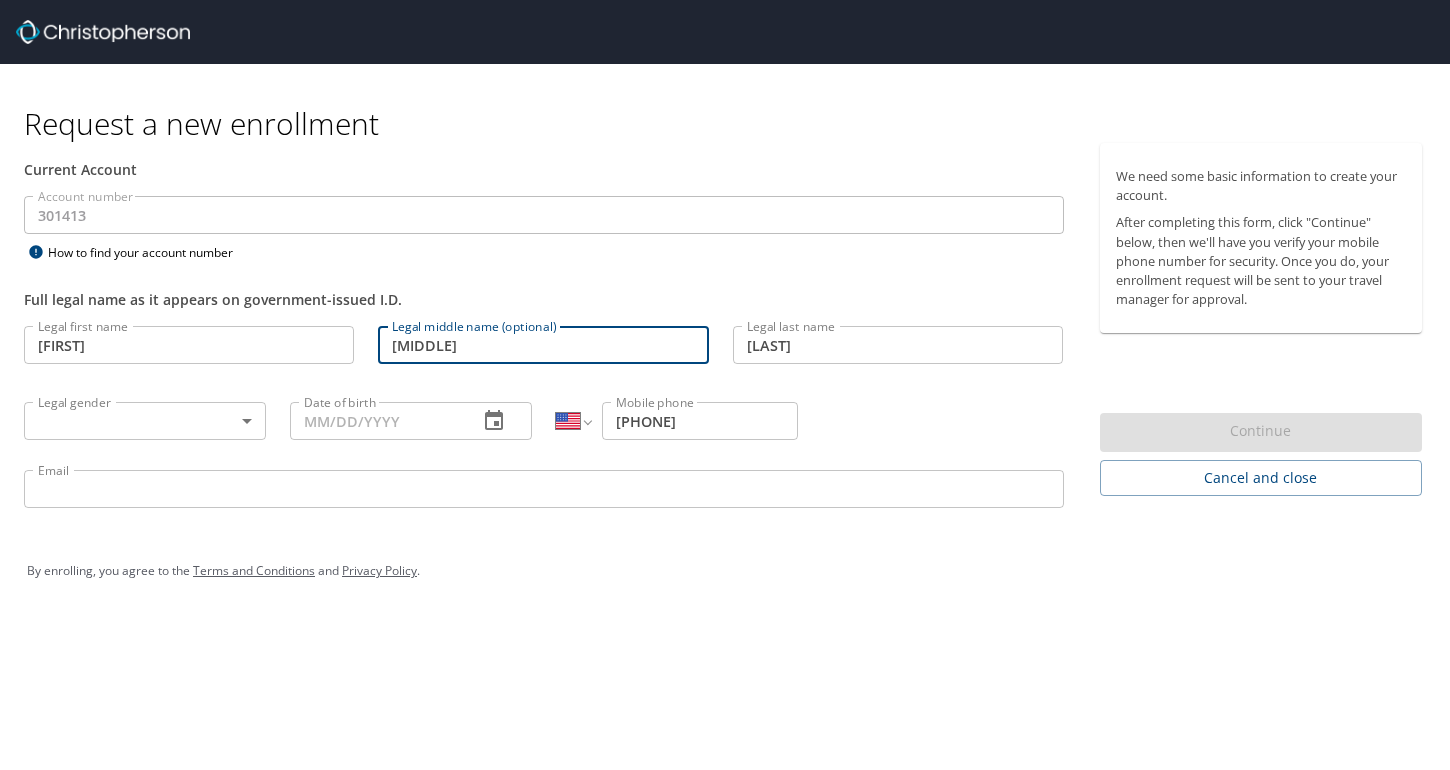 type on "[MIDDLE]" 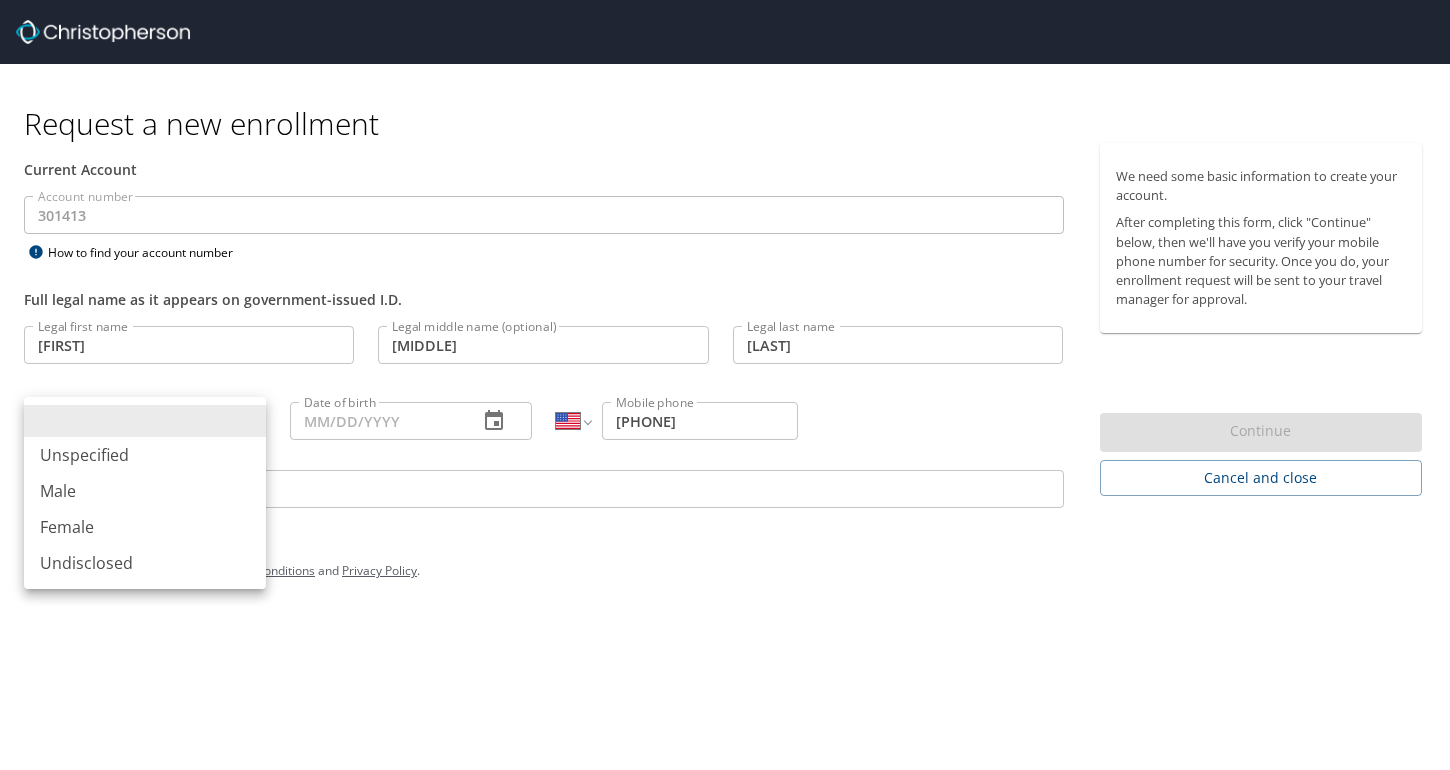 click on "Female" at bounding box center [145, 527] 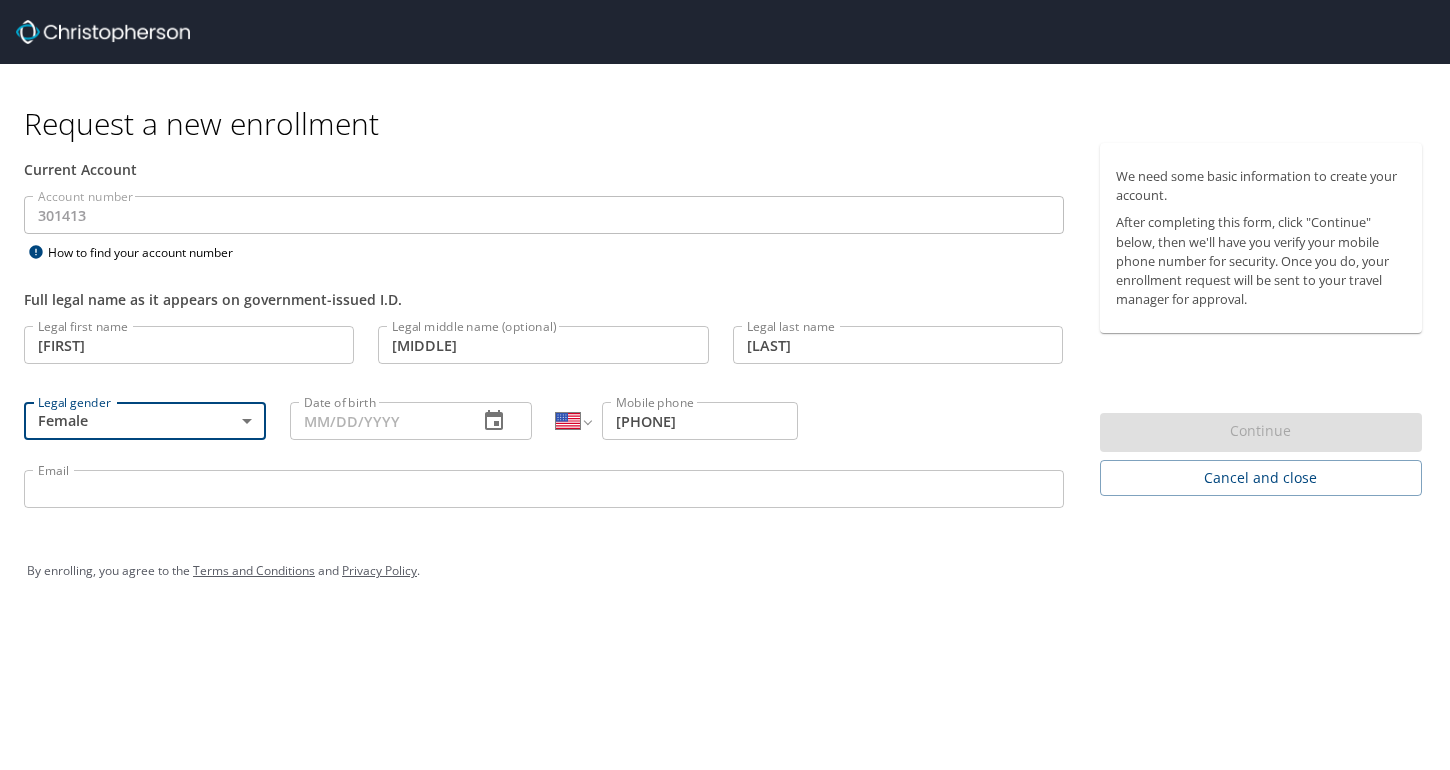 click on "Date of birth" at bounding box center [376, 421] 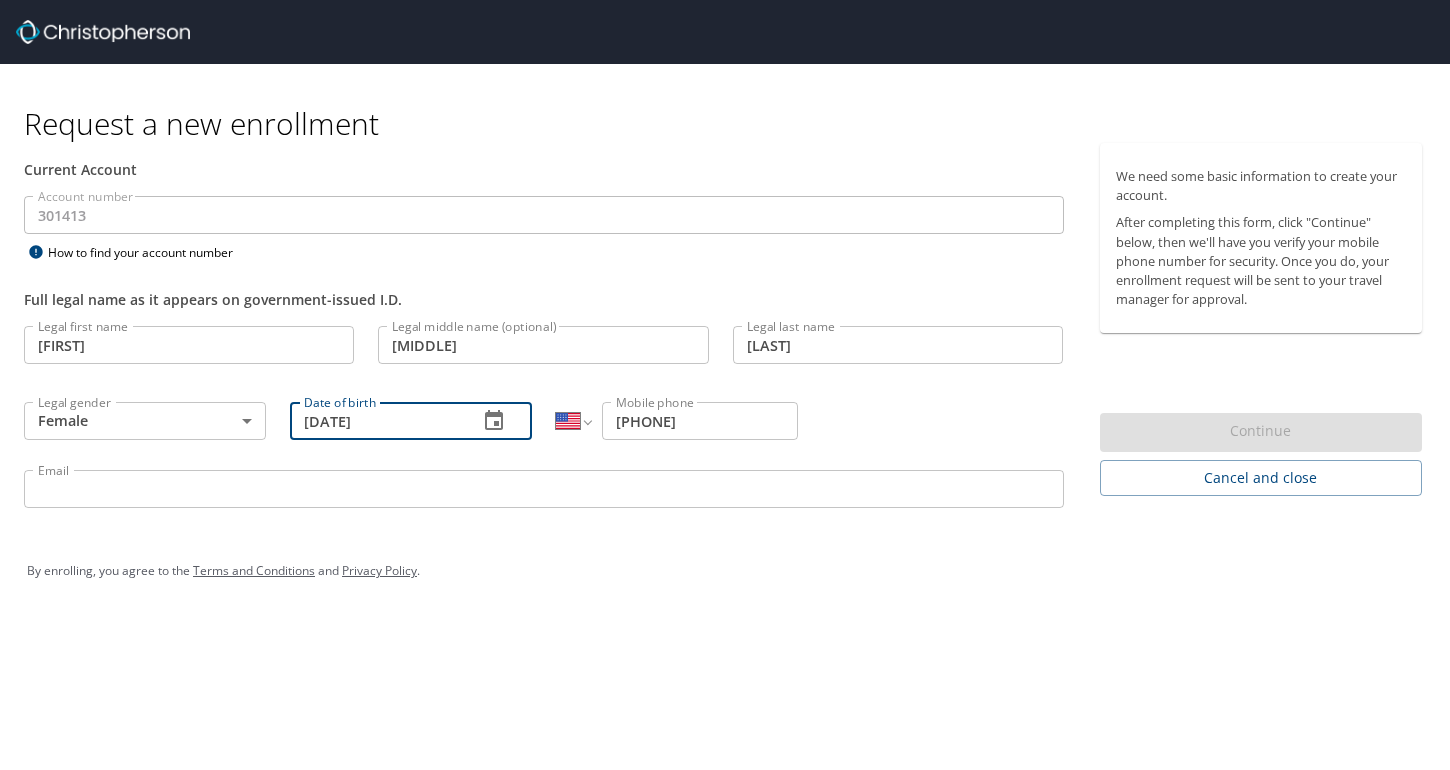 type on "[DATE]" 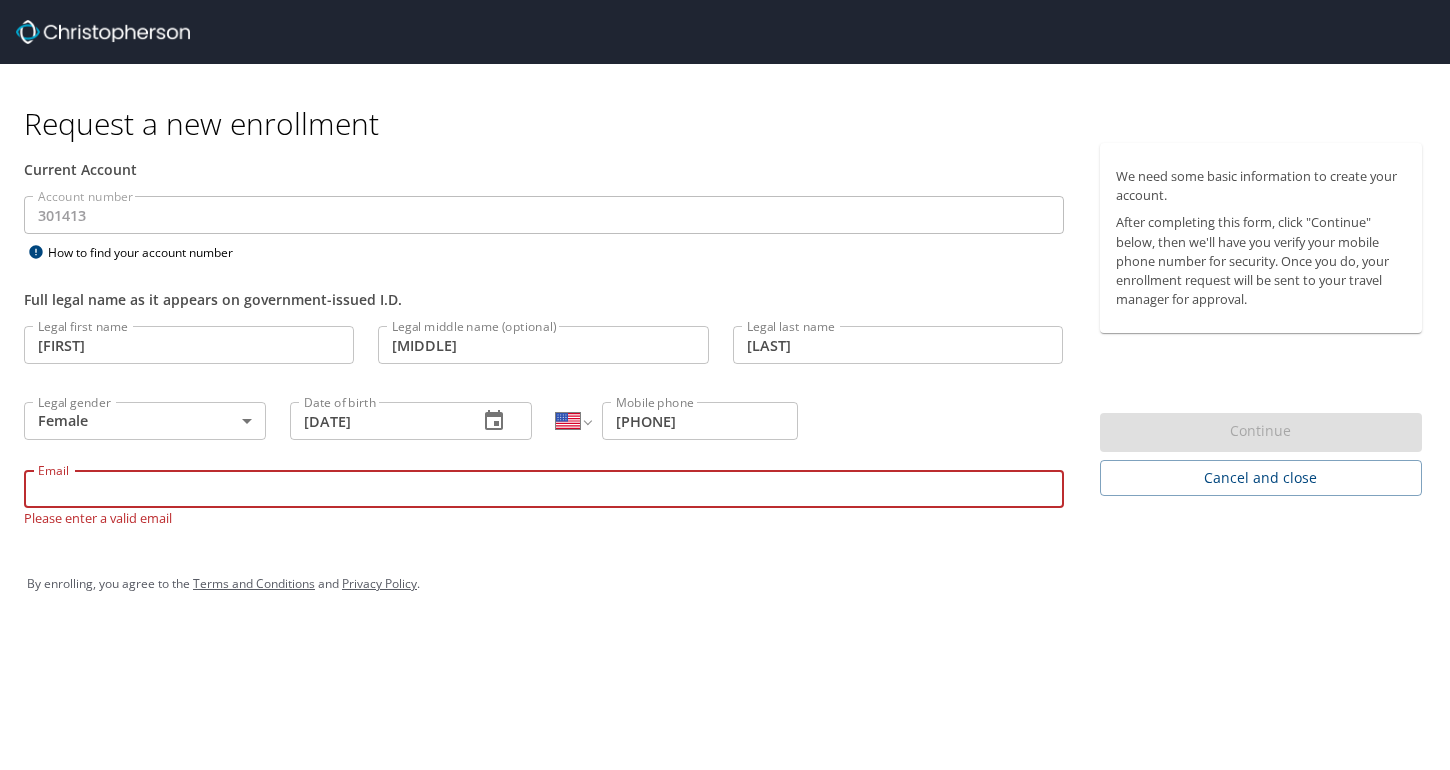 click on "Email" at bounding box center (544, 489) 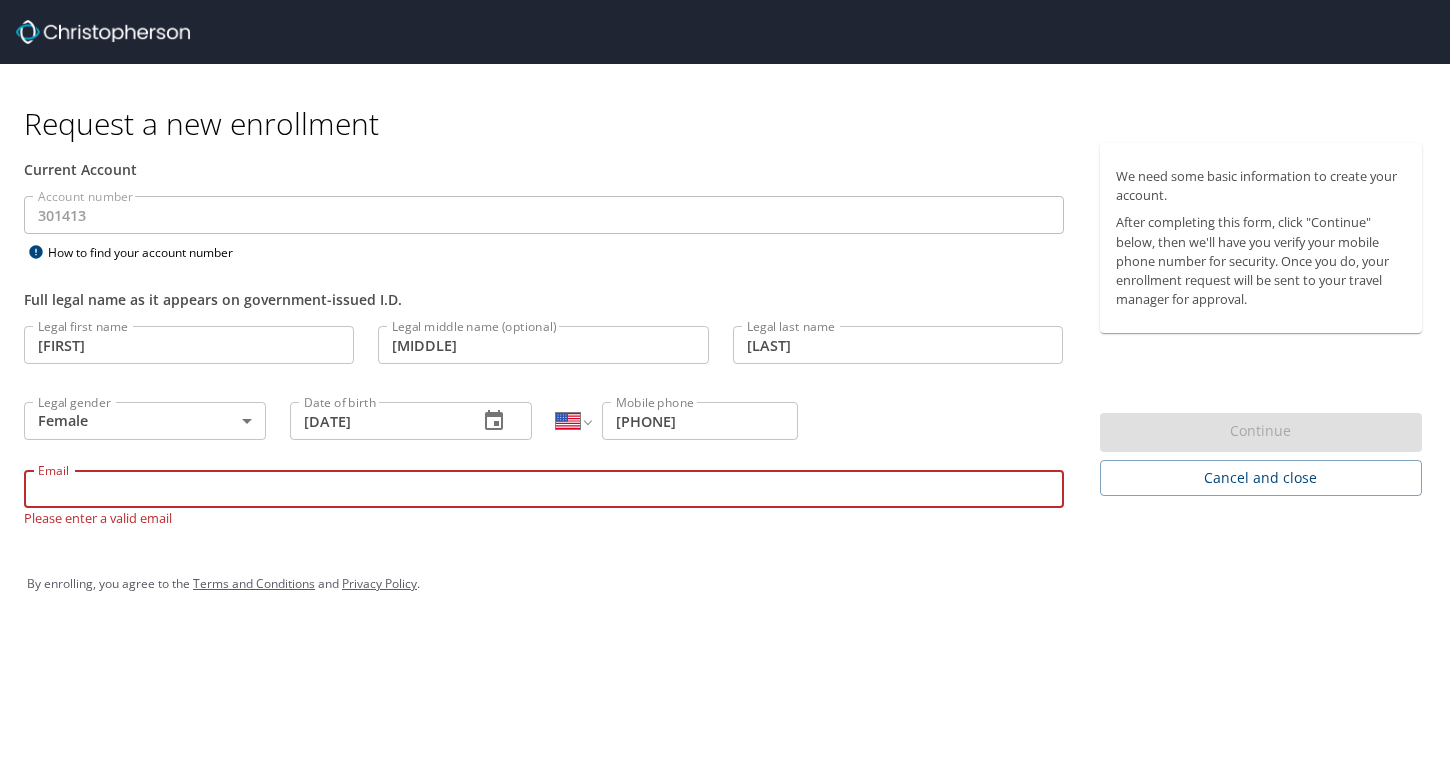click on "Email" at bounding box center (544, 489) 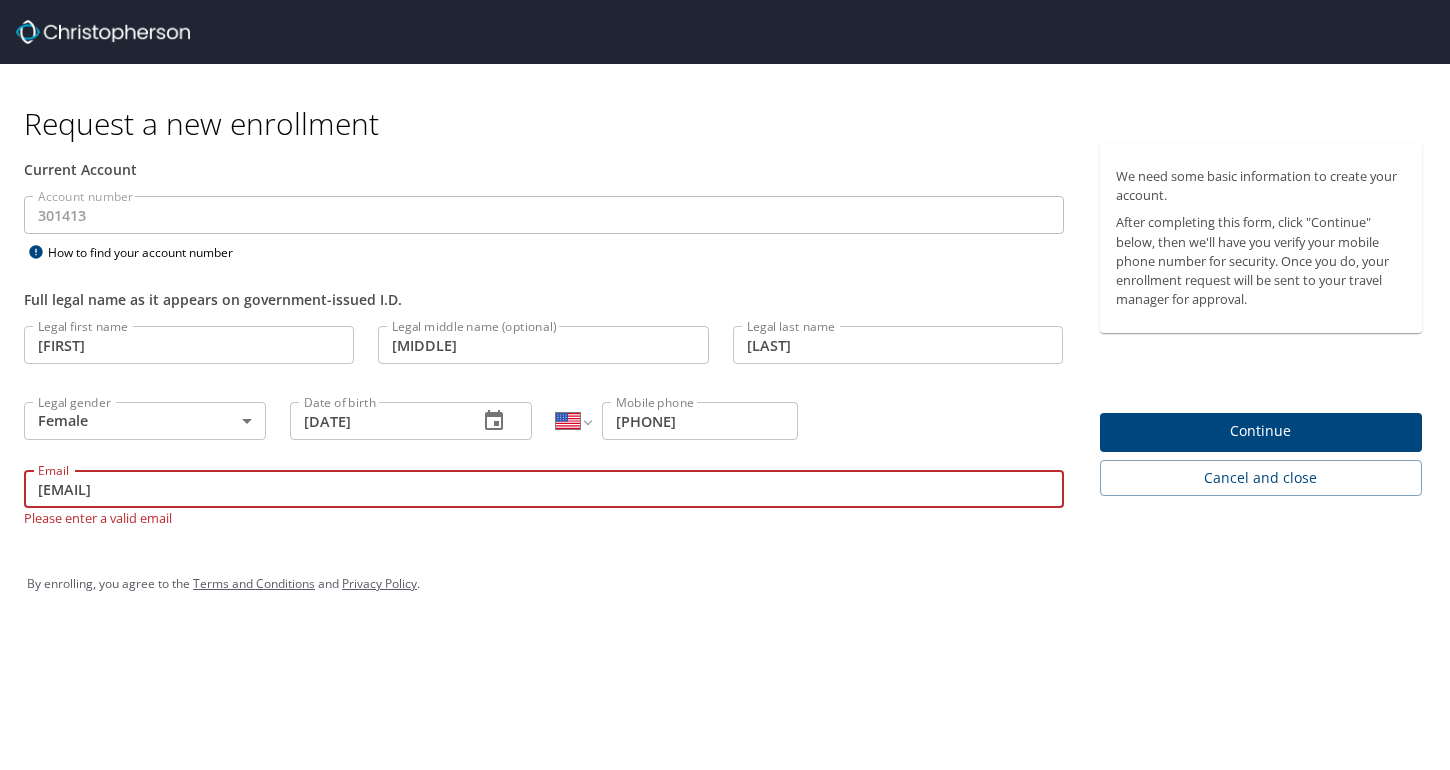 type on "[EMAIL]" 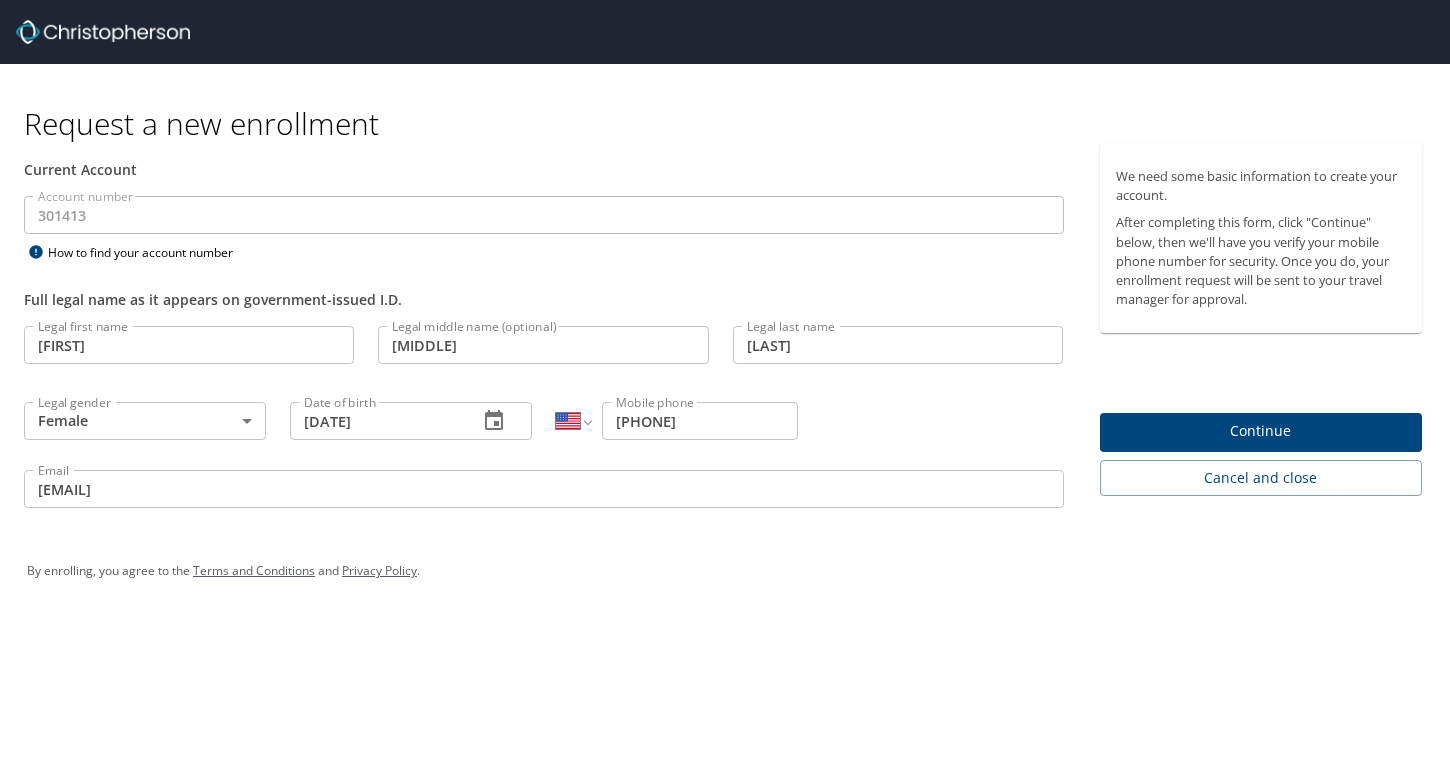 click on "By enrolling, you agree to the   Terms and Conditions   and   Privacy Policy ." at bounding box center (725, 571) 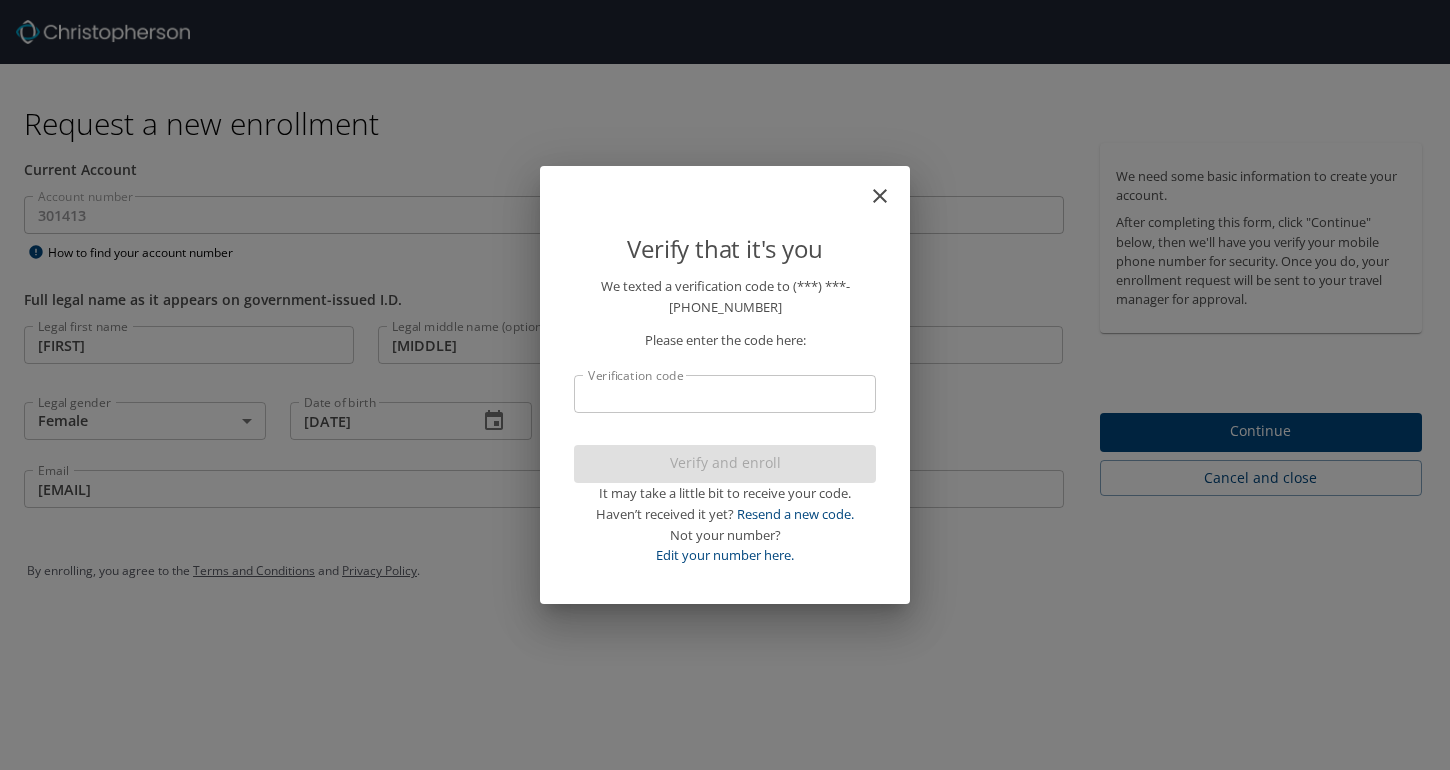 click on "We texted a verification code to (***) ***- 7242 Please enter the code here: Verification code Verification code Verify and enroll It may take a little bit to receive your code. Haven’t received it yet?   Resend a new code. Not your number? Edit your number here." at bounding box center [725, 421] 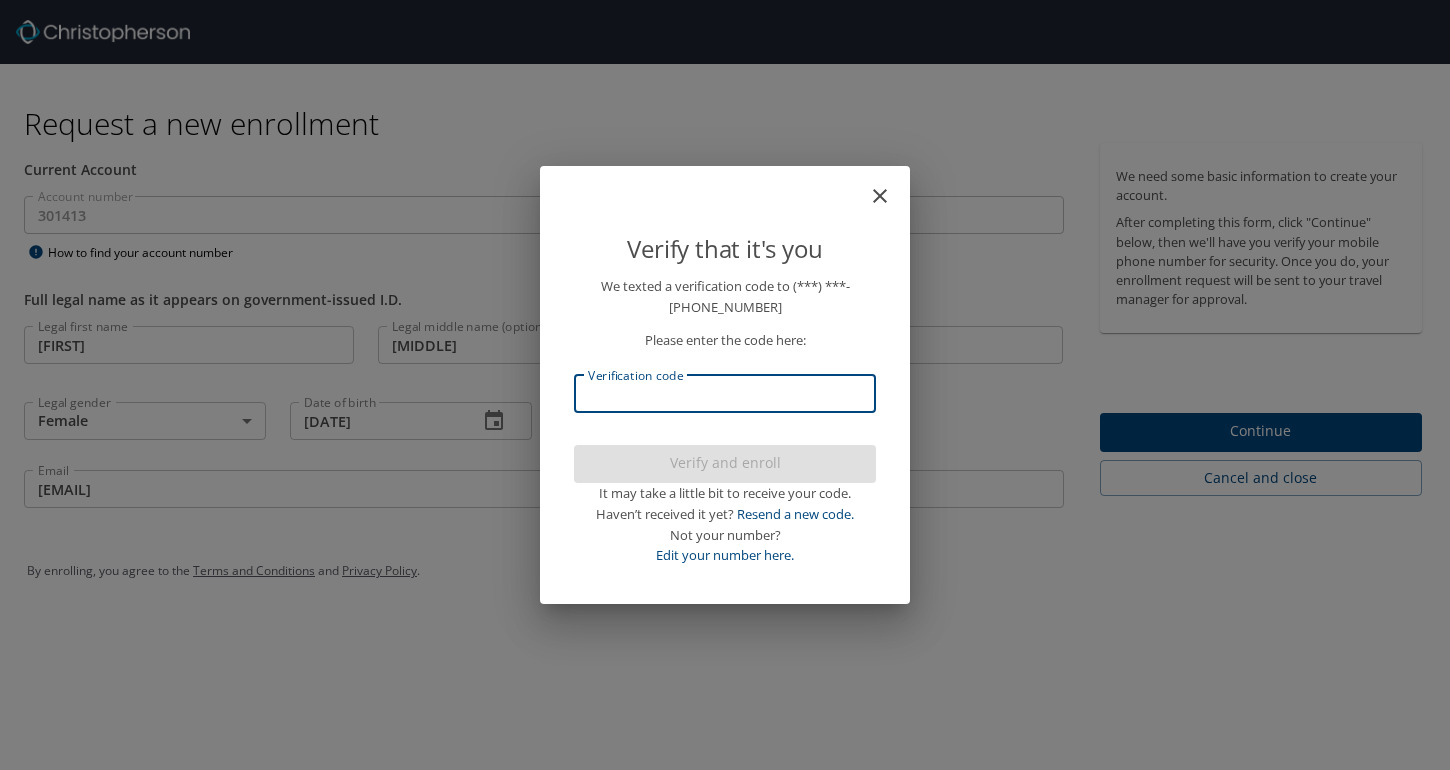 click on "Verification code" at bounding box center [725, 394] 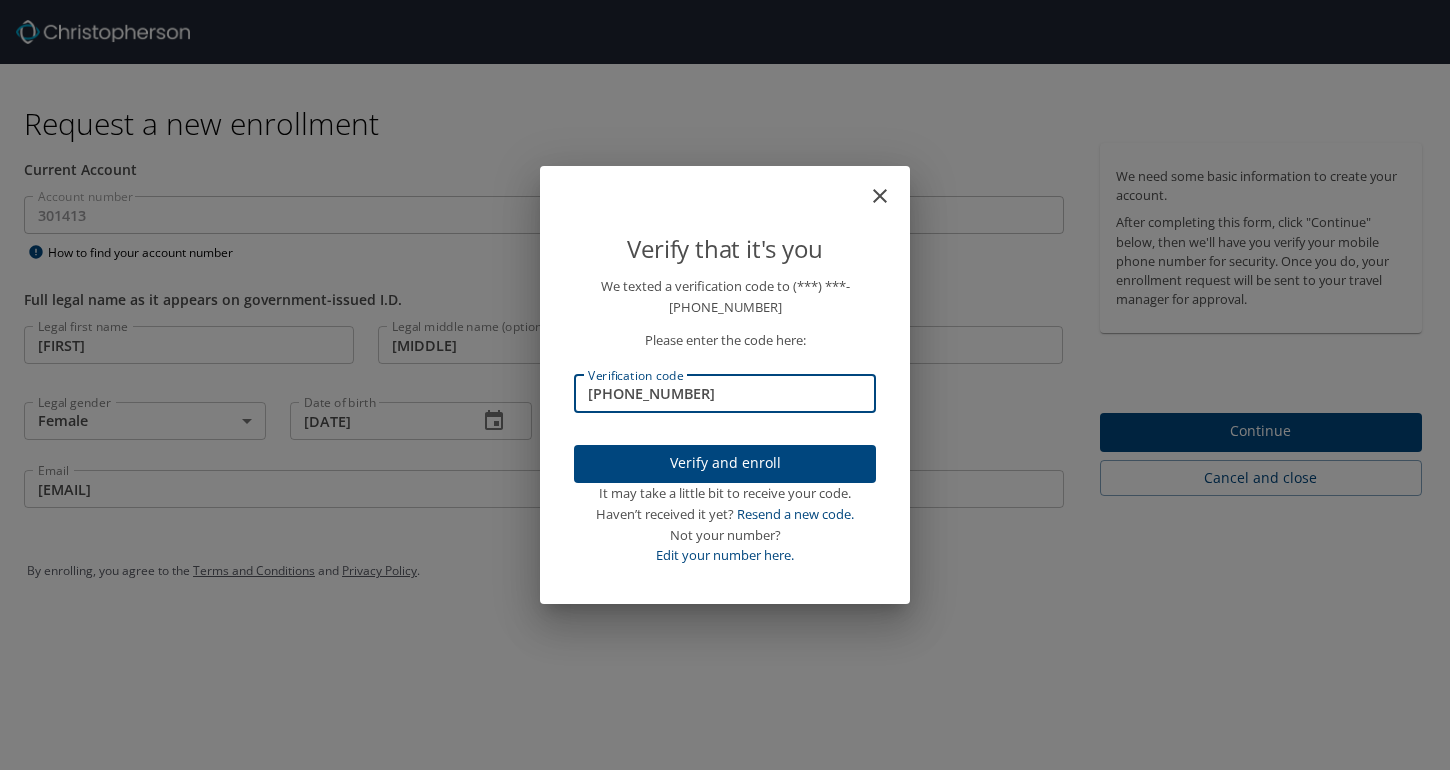 type on "600426" 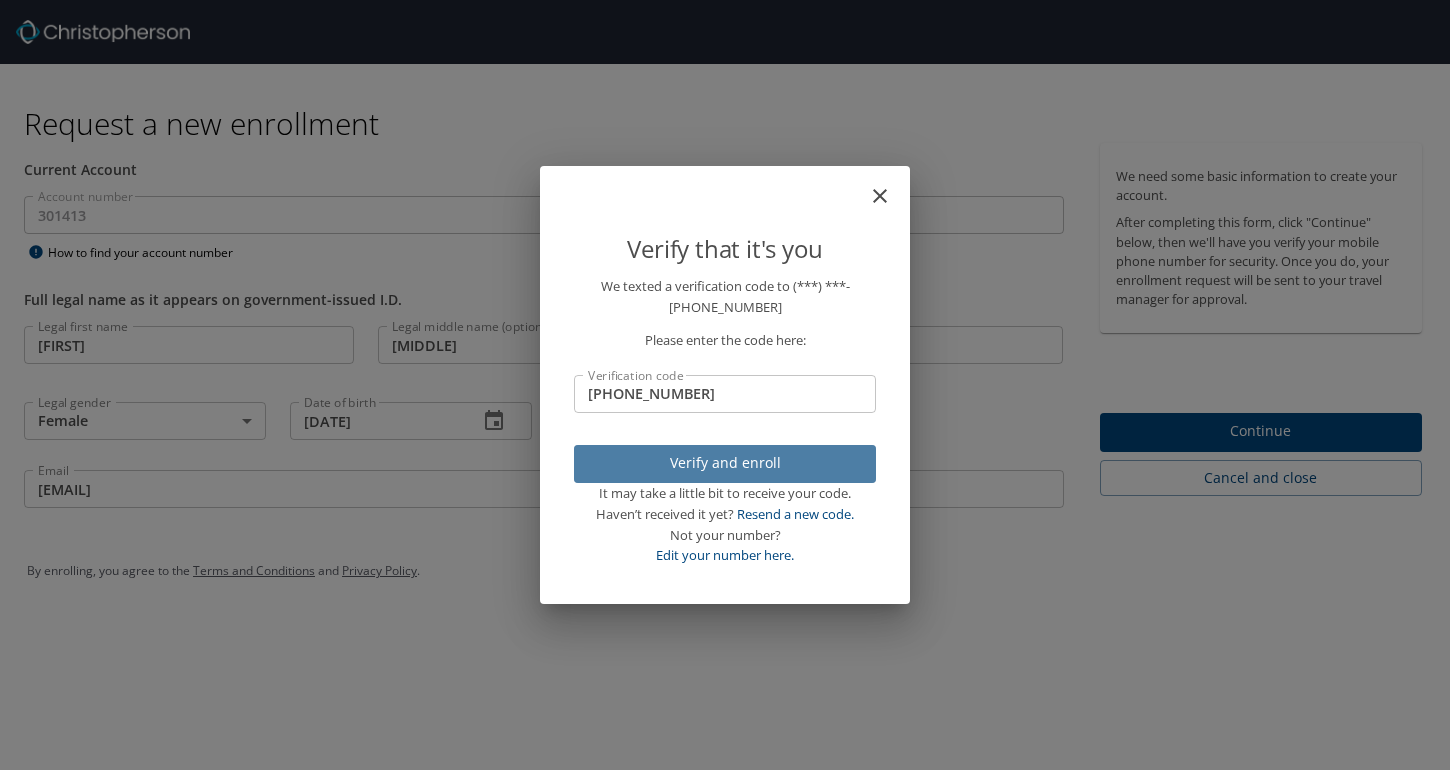 click on "Verify and enroll" at bounding box center [725, 463] 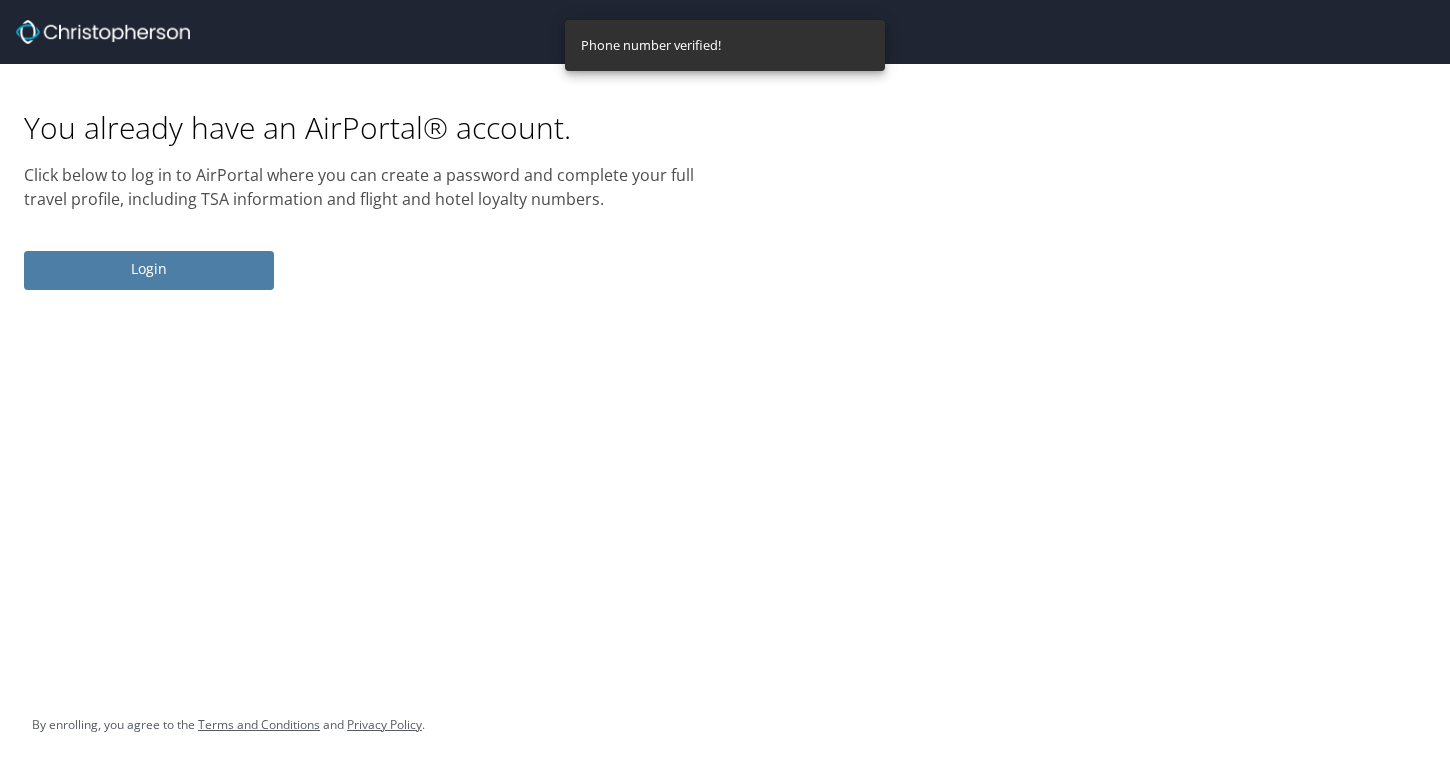 click on "Login" at bounding box center (149, 269) 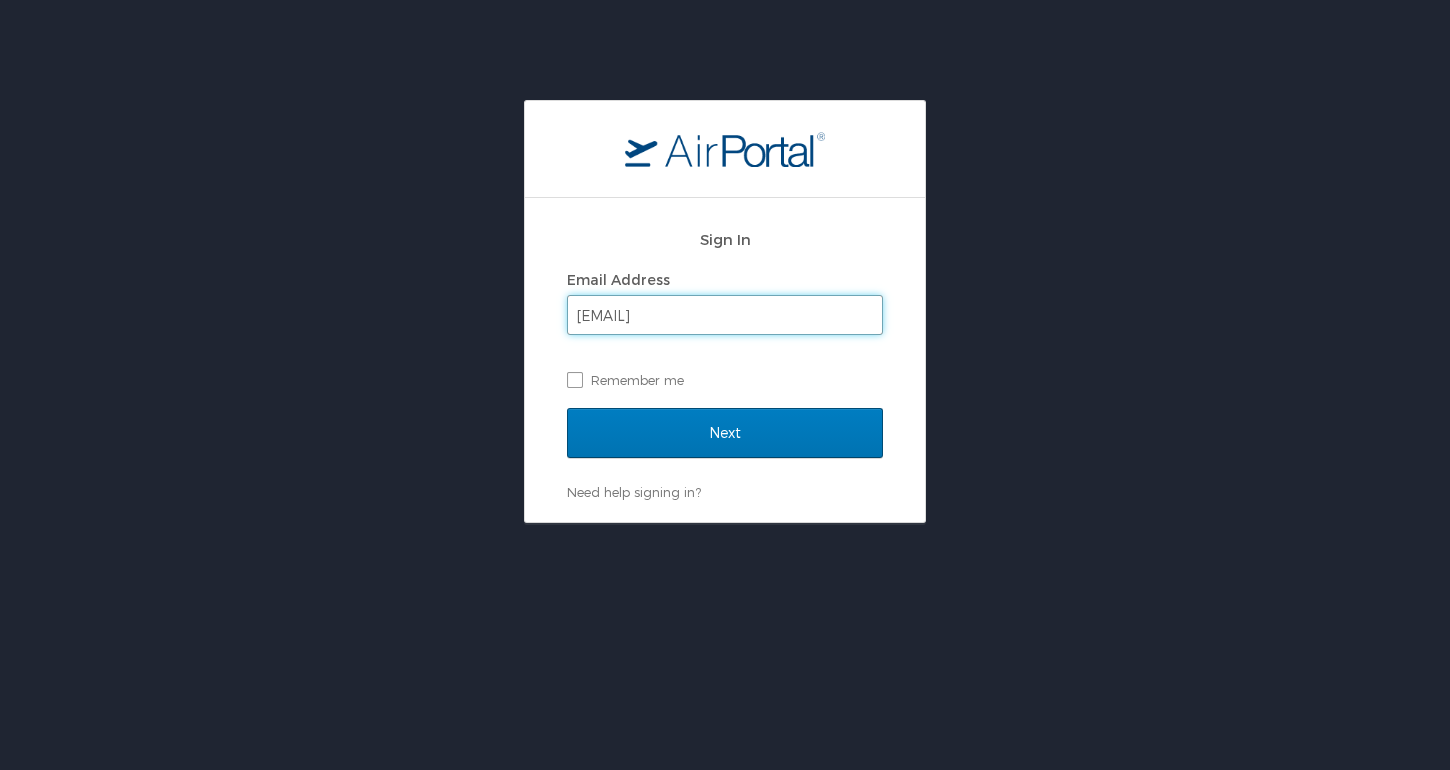 type on "[EMAIL]" 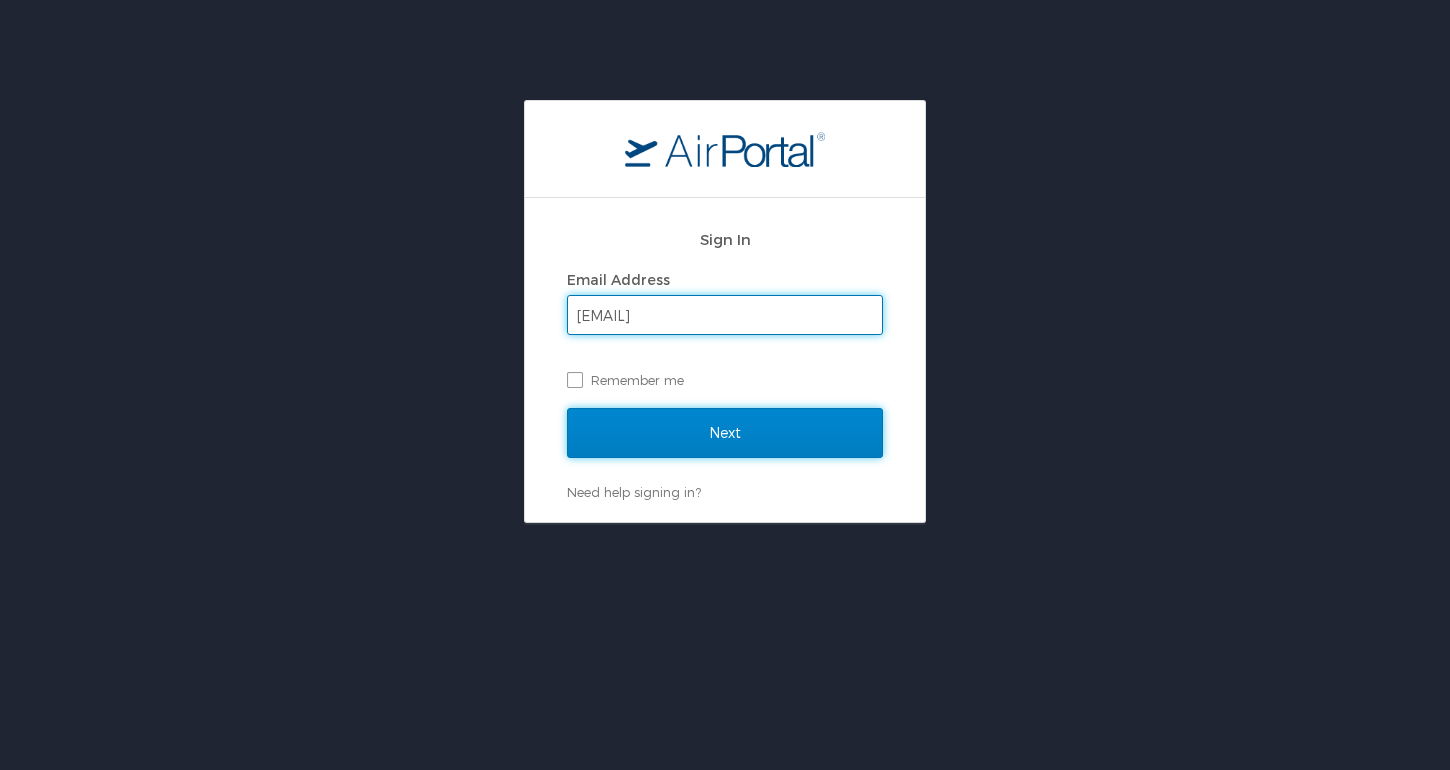 click on "Next" at bounding box center (725, 433) 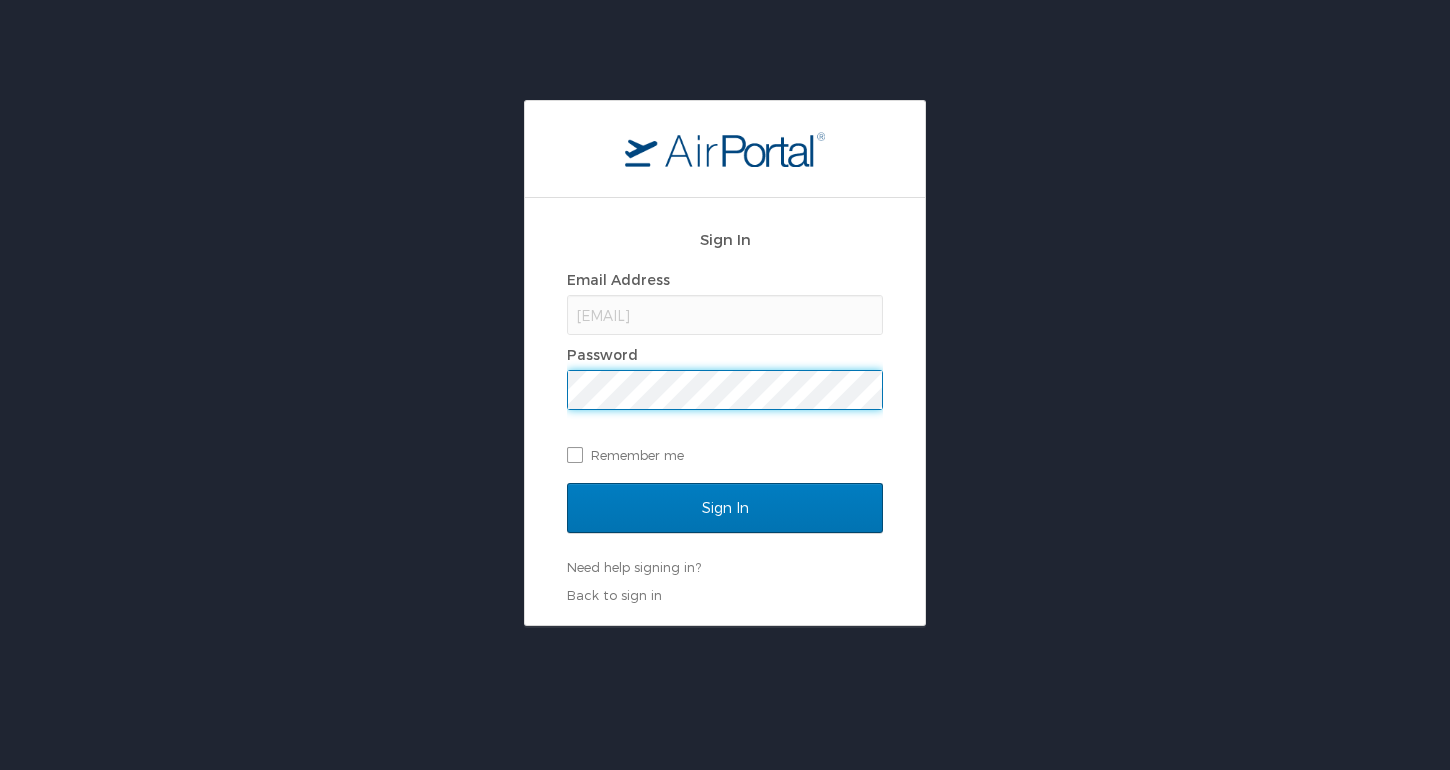 scroll, scrollTop: 0, scrollLeft: 0, axis: both 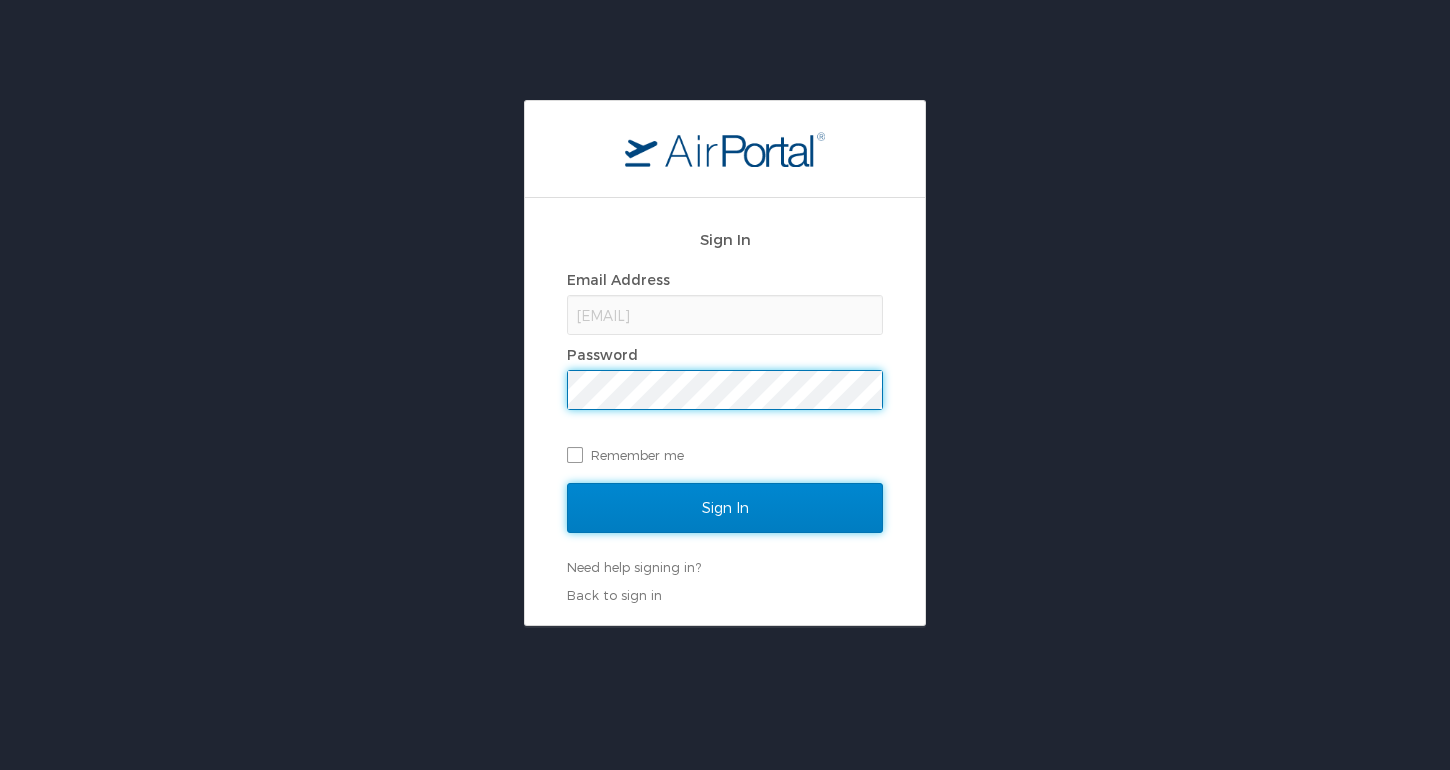 click on "Sign In" at bounding box center [725, 508] 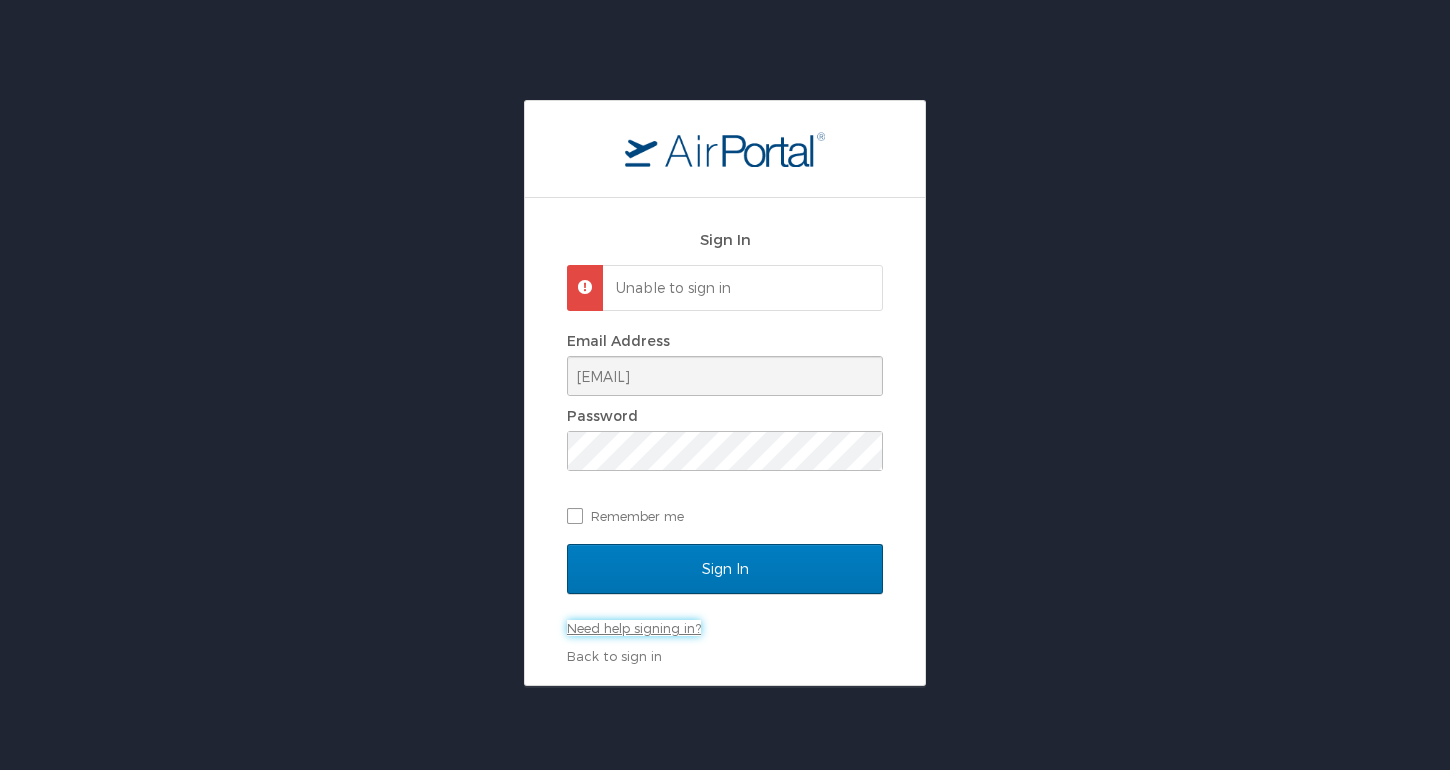 click on "Need help signing in?" at bounding box center [634, 628] 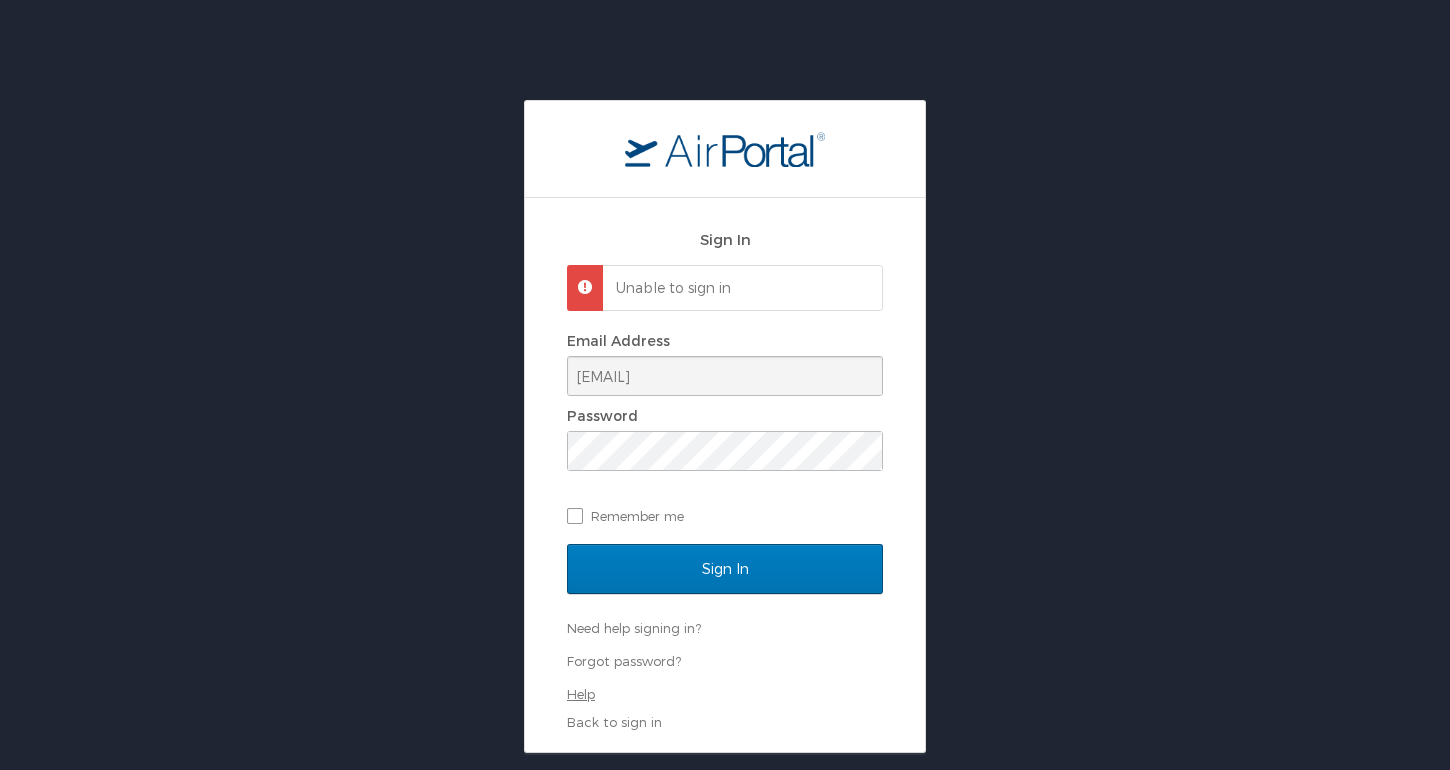 click on "Help" at bounding box center (581, 694) 